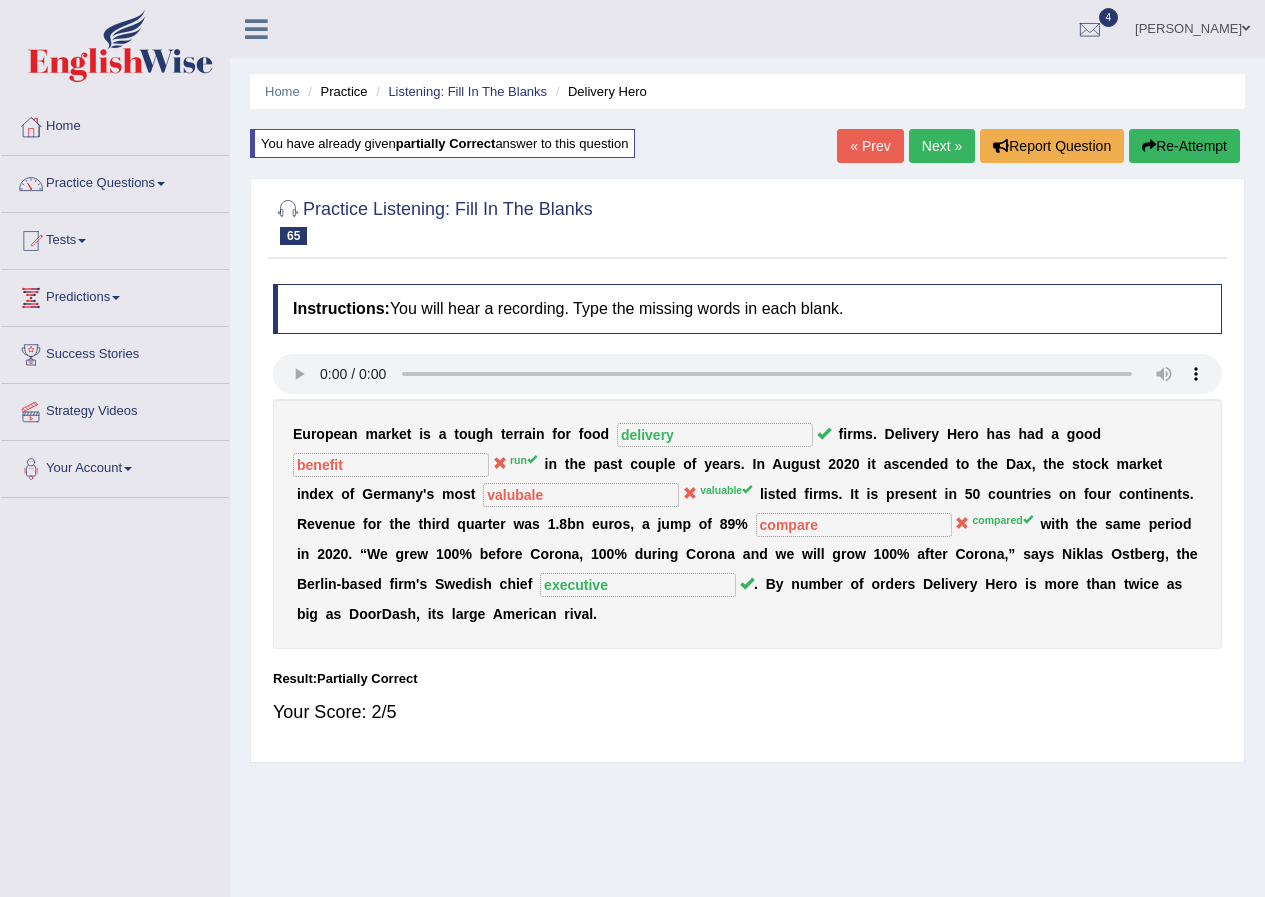 scroll, scrollTop: 0, scrollLeft: 0, axis: both 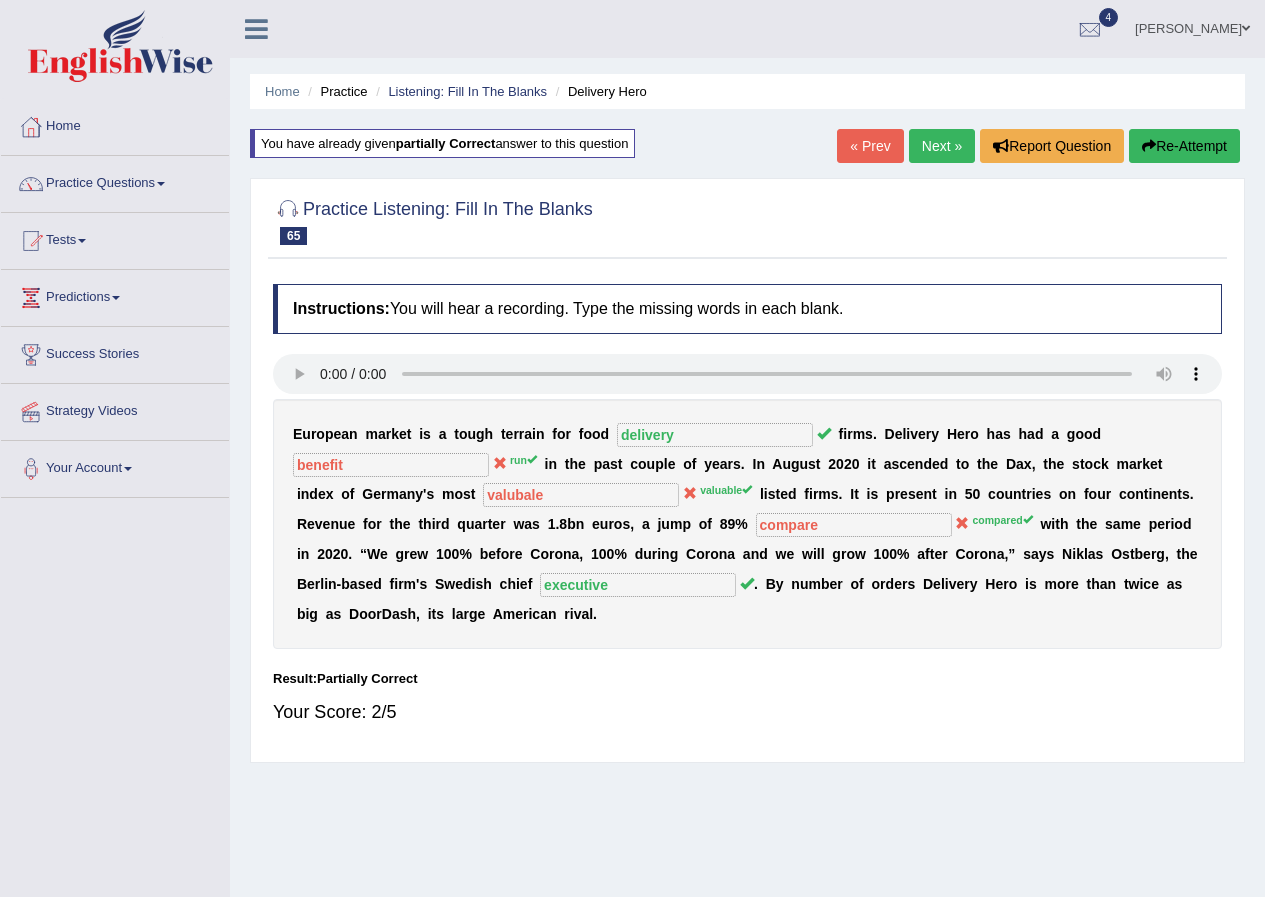 click on "Amine Ramdani" at bounding box center (1192, 26) 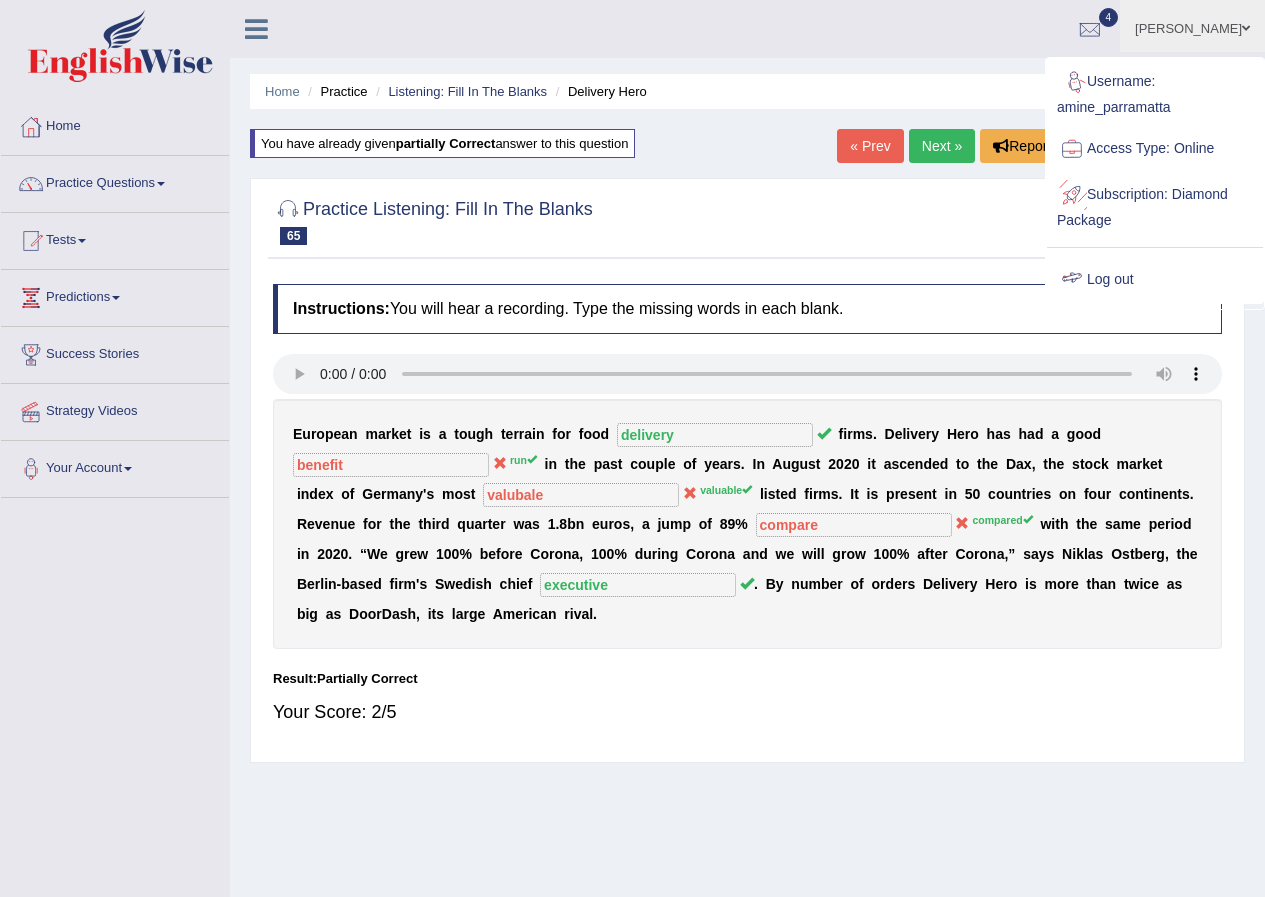 click on "Log out" at bounding box center (1155, 280) 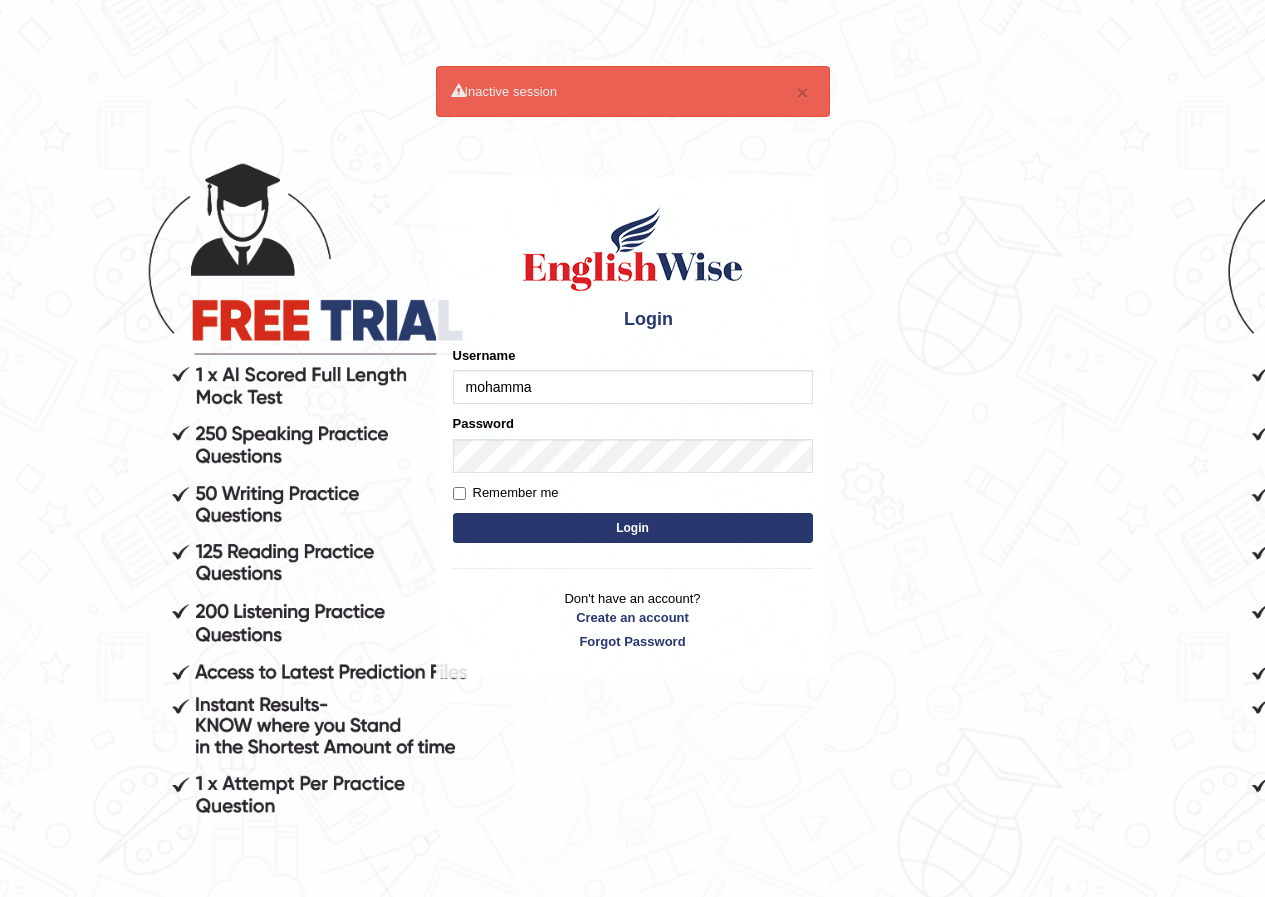 scroll, scrollTop: 0, scrollLeft: 0, axis: both 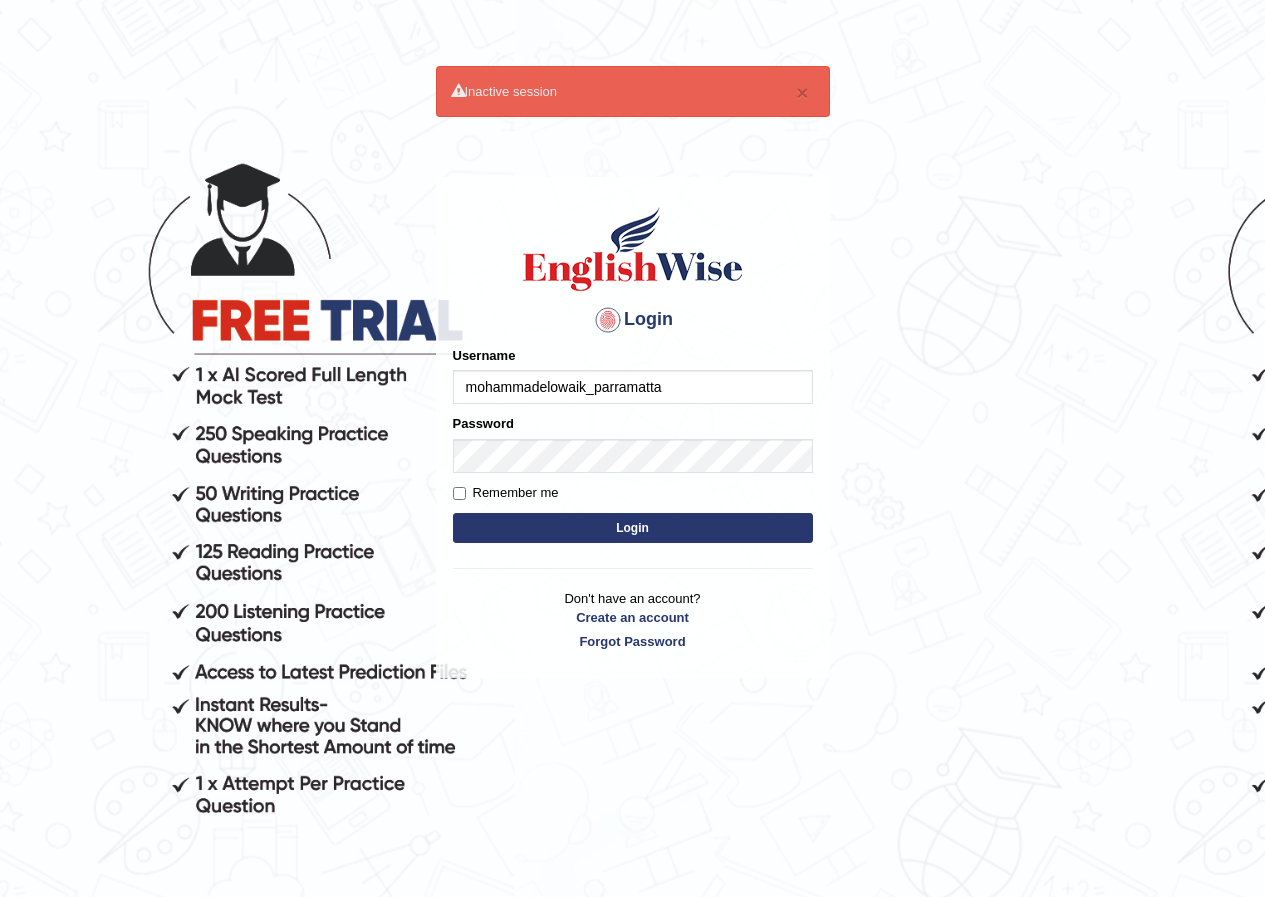 type on "mohammadelowaik_parramatta" 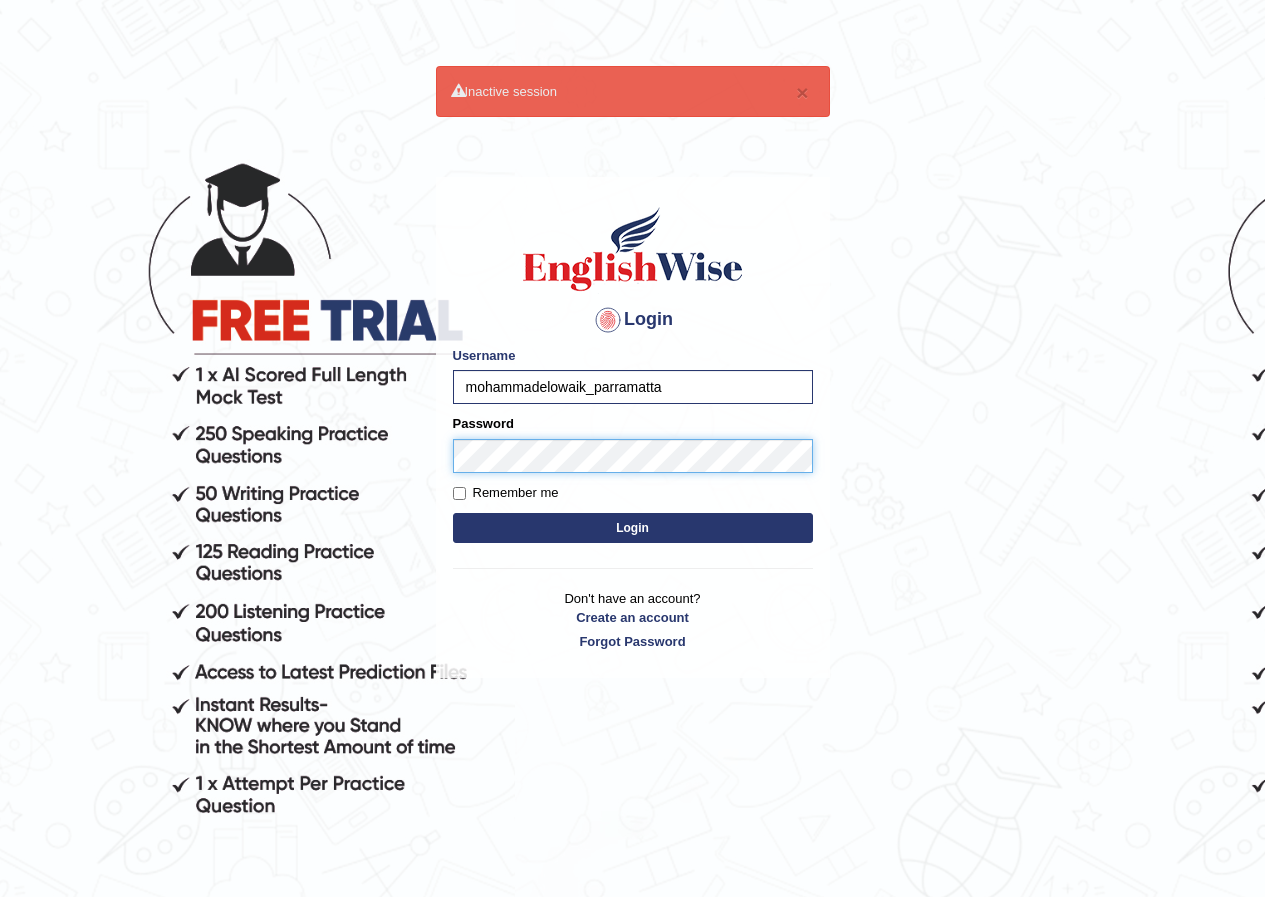 click on "Login" at bounding box center [633, 528] 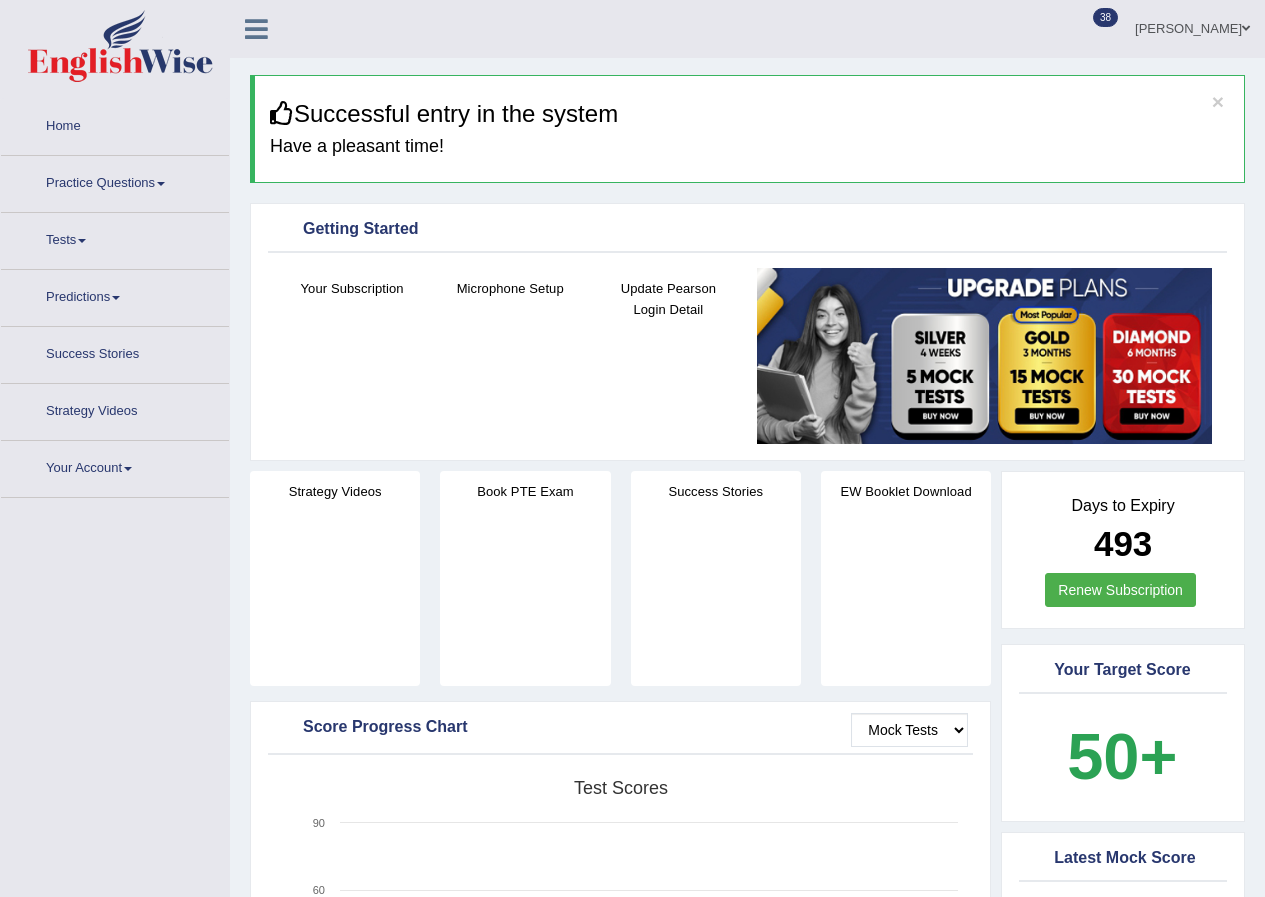 scroll, scrollTop: 0, scrollLeft: 0, axis: both 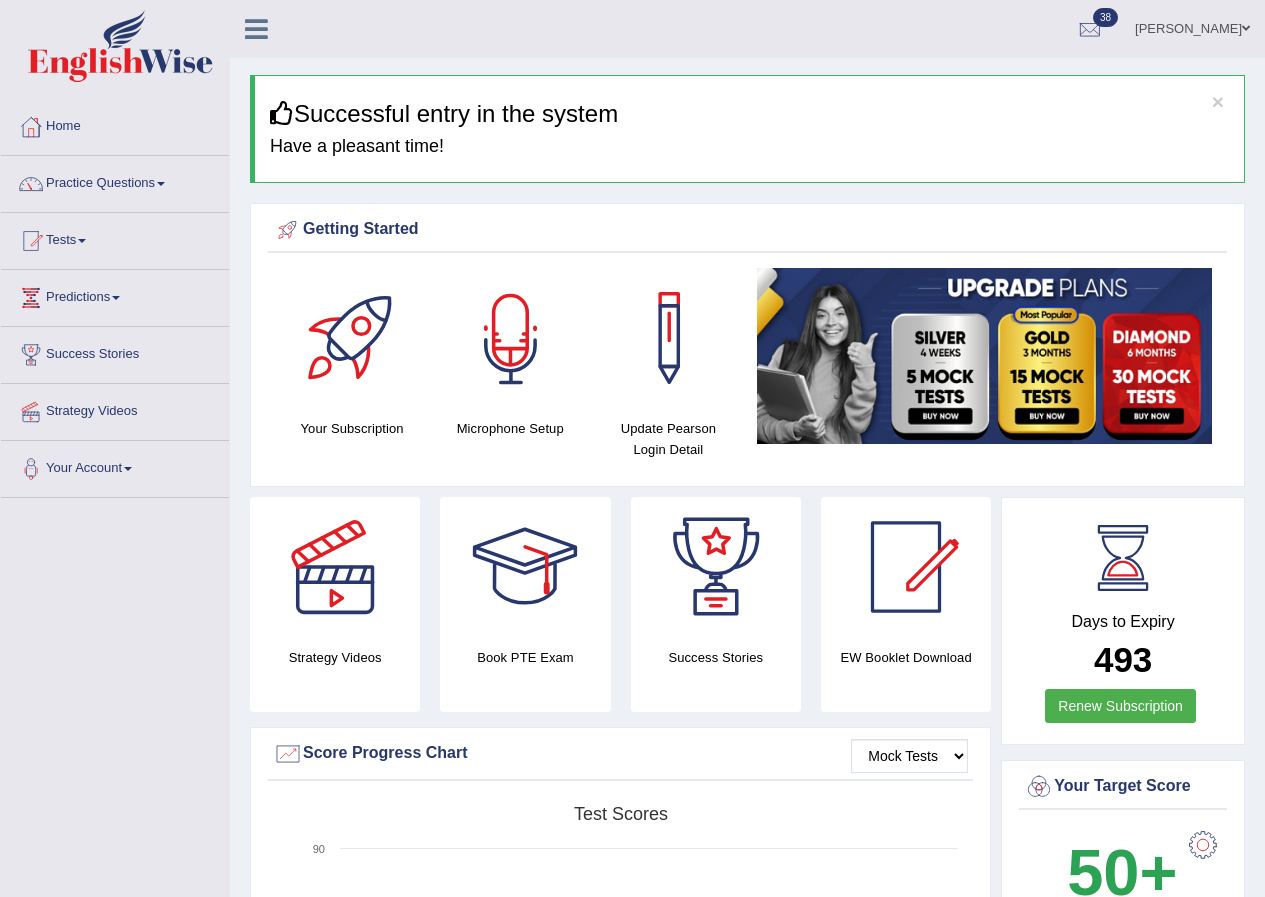 click at bounding box center (511, 338) 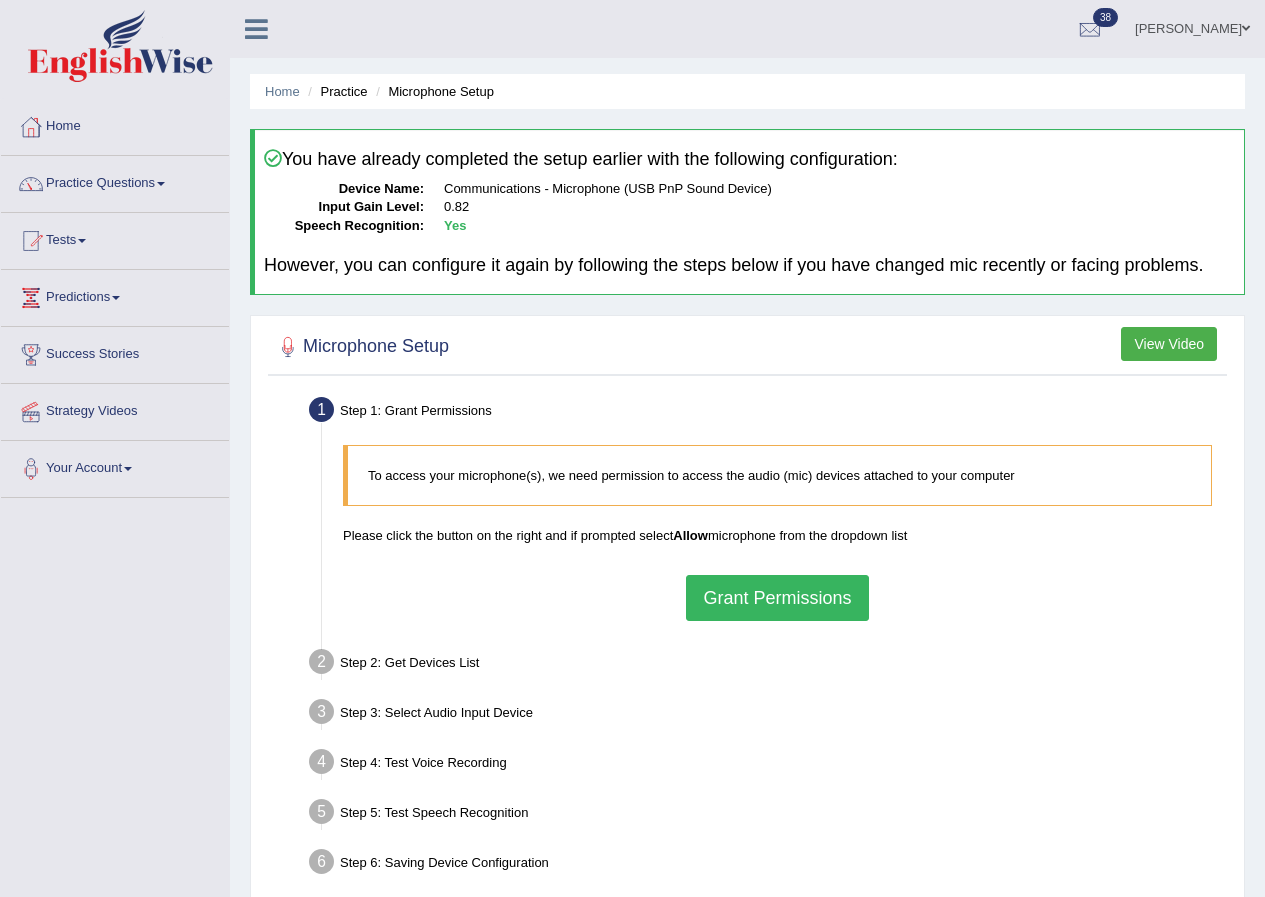 scroll, scrollTop: 0, scrollLeft: 0, axis: both 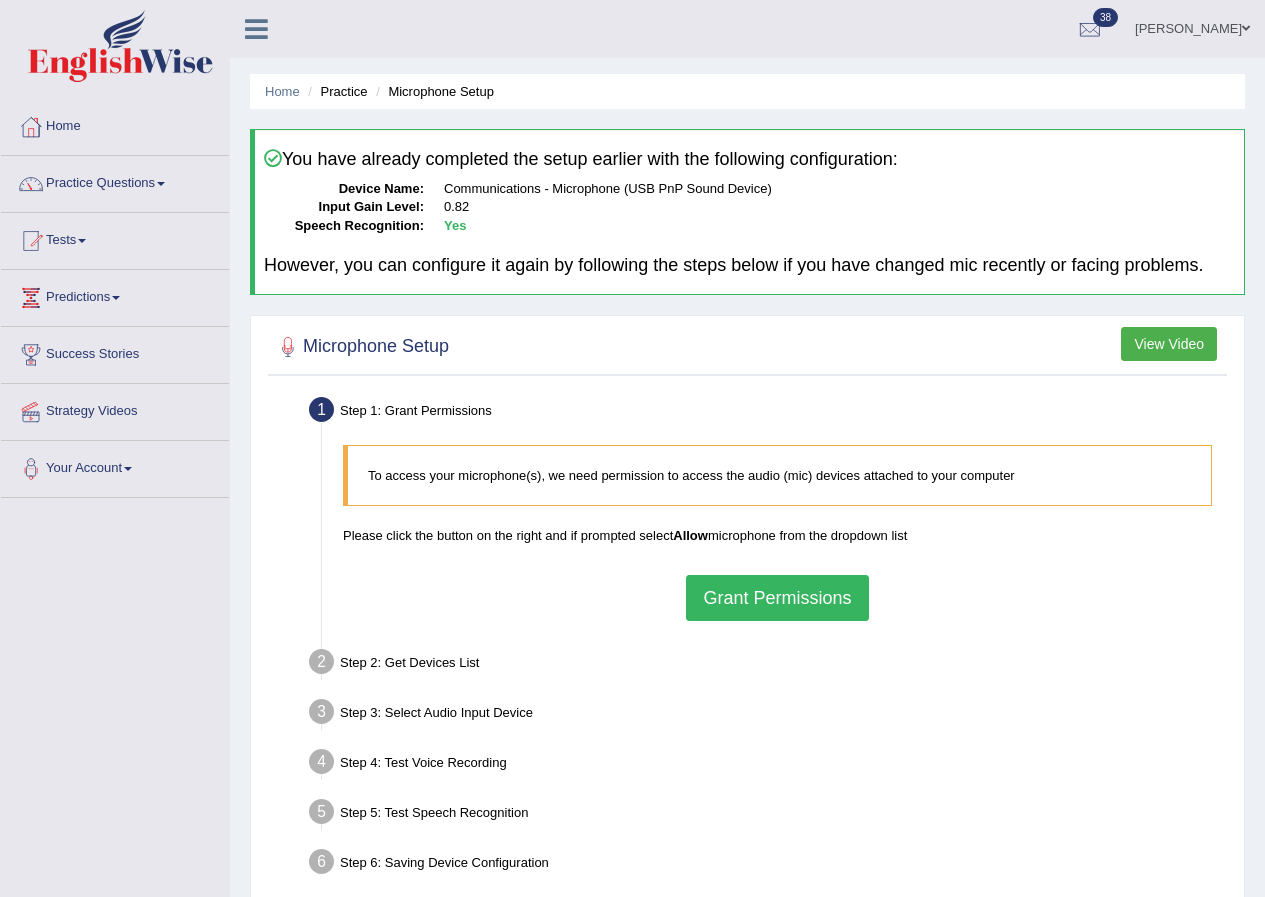 click on "Grant Permissions" at bounding box center (777, 598) 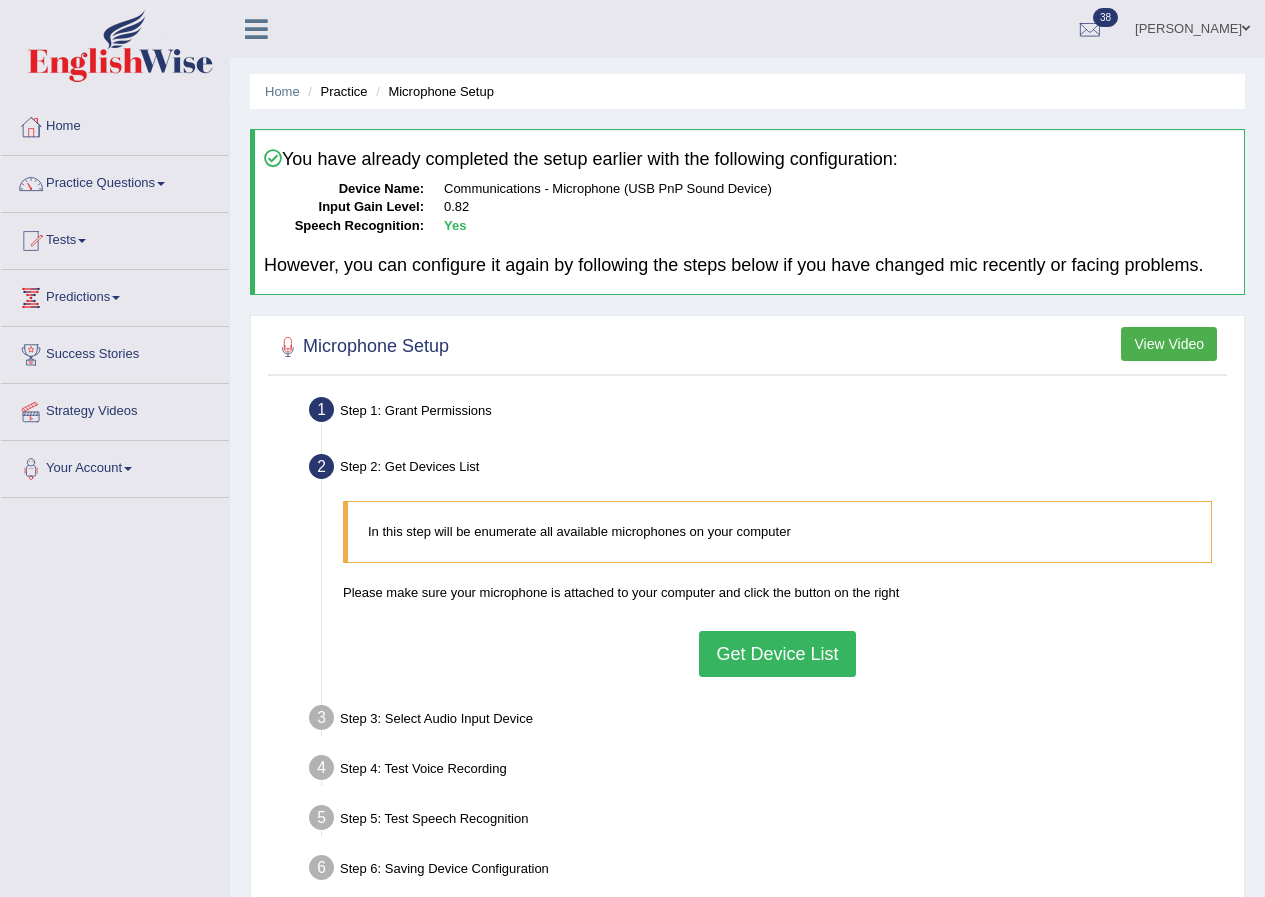 click on "Get Device List" at bounding box center (777, 654) 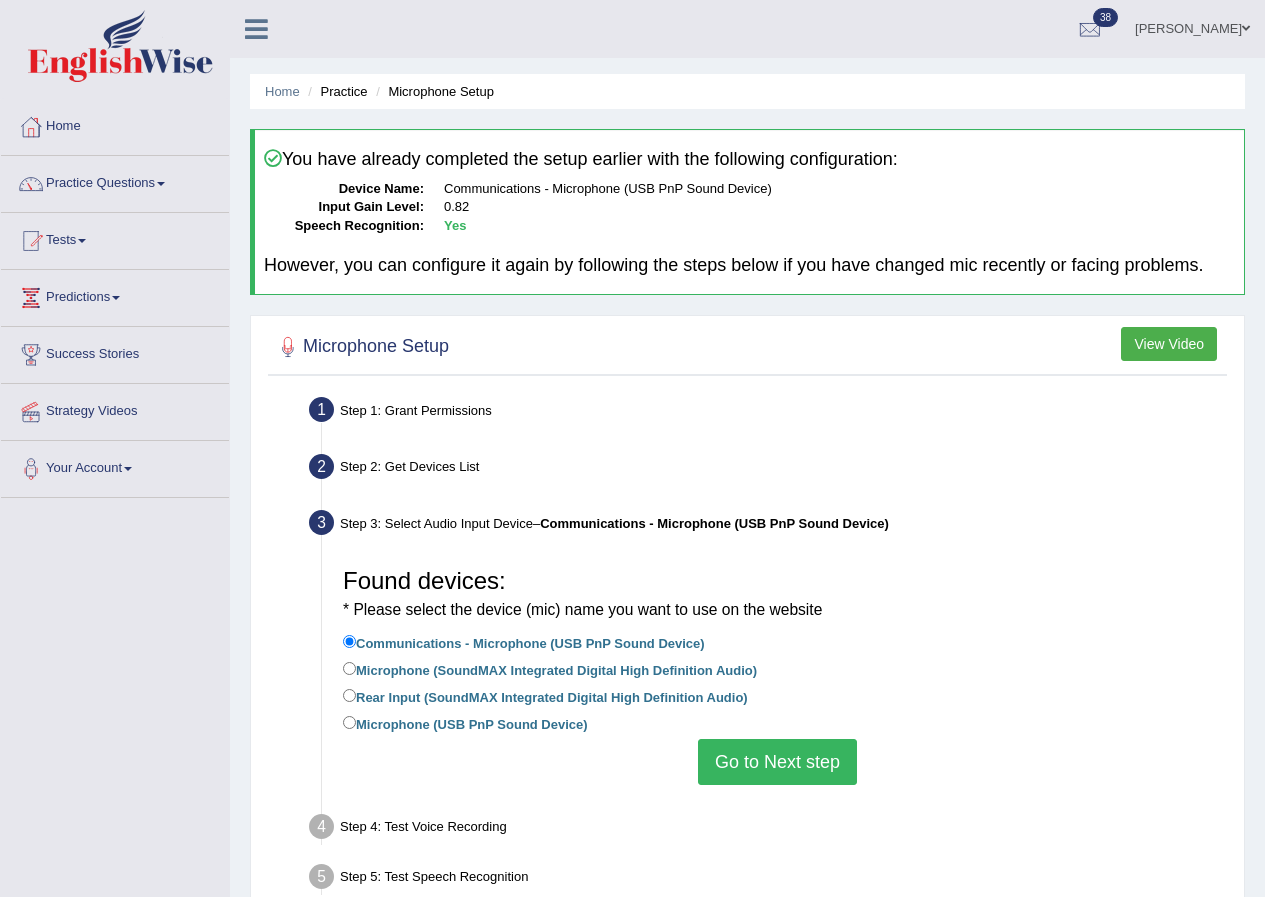 click on "Go to Next step" at bounding box center (777, 762) 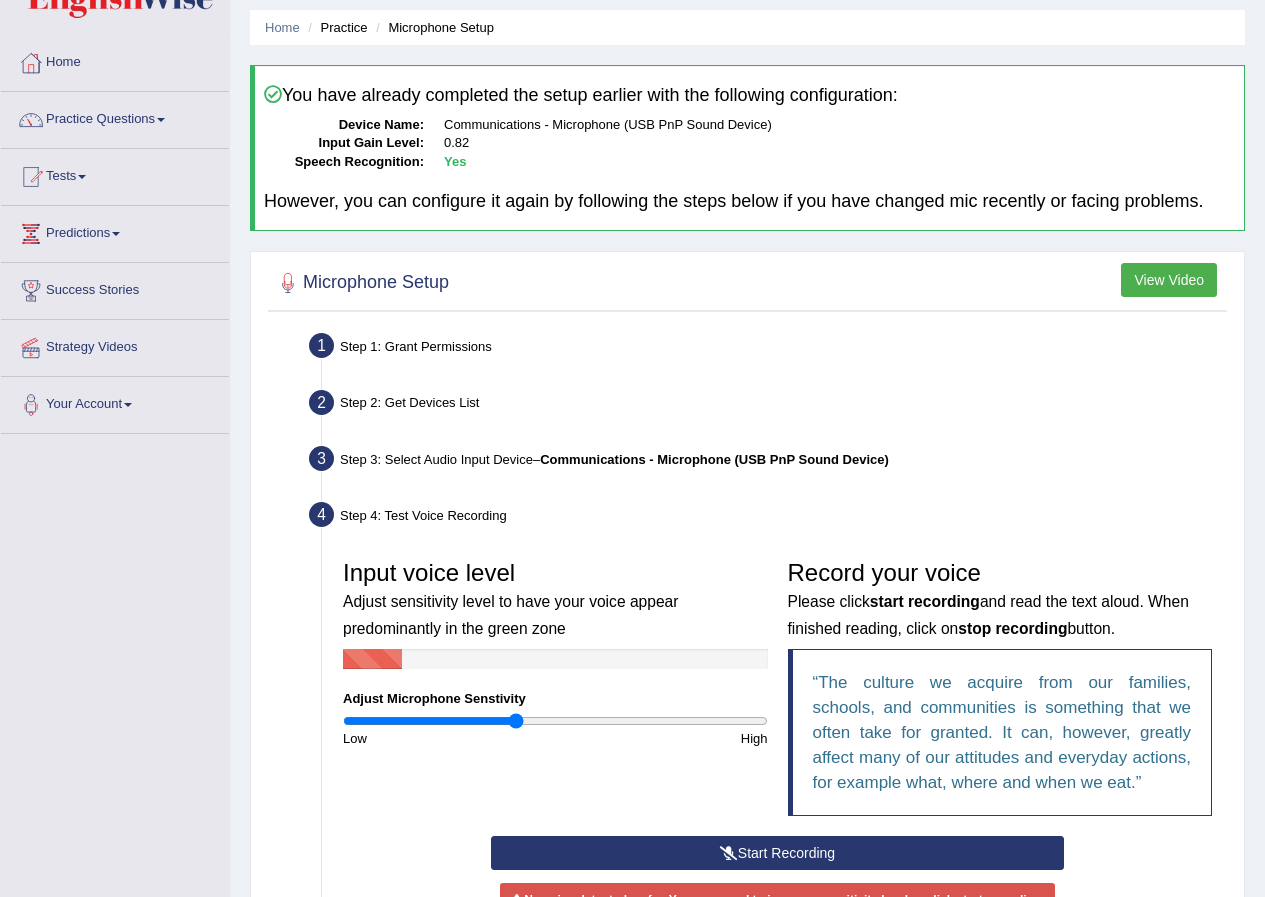 scroll, scrollTop: 100, scrollLeft: 0, axis: vertical 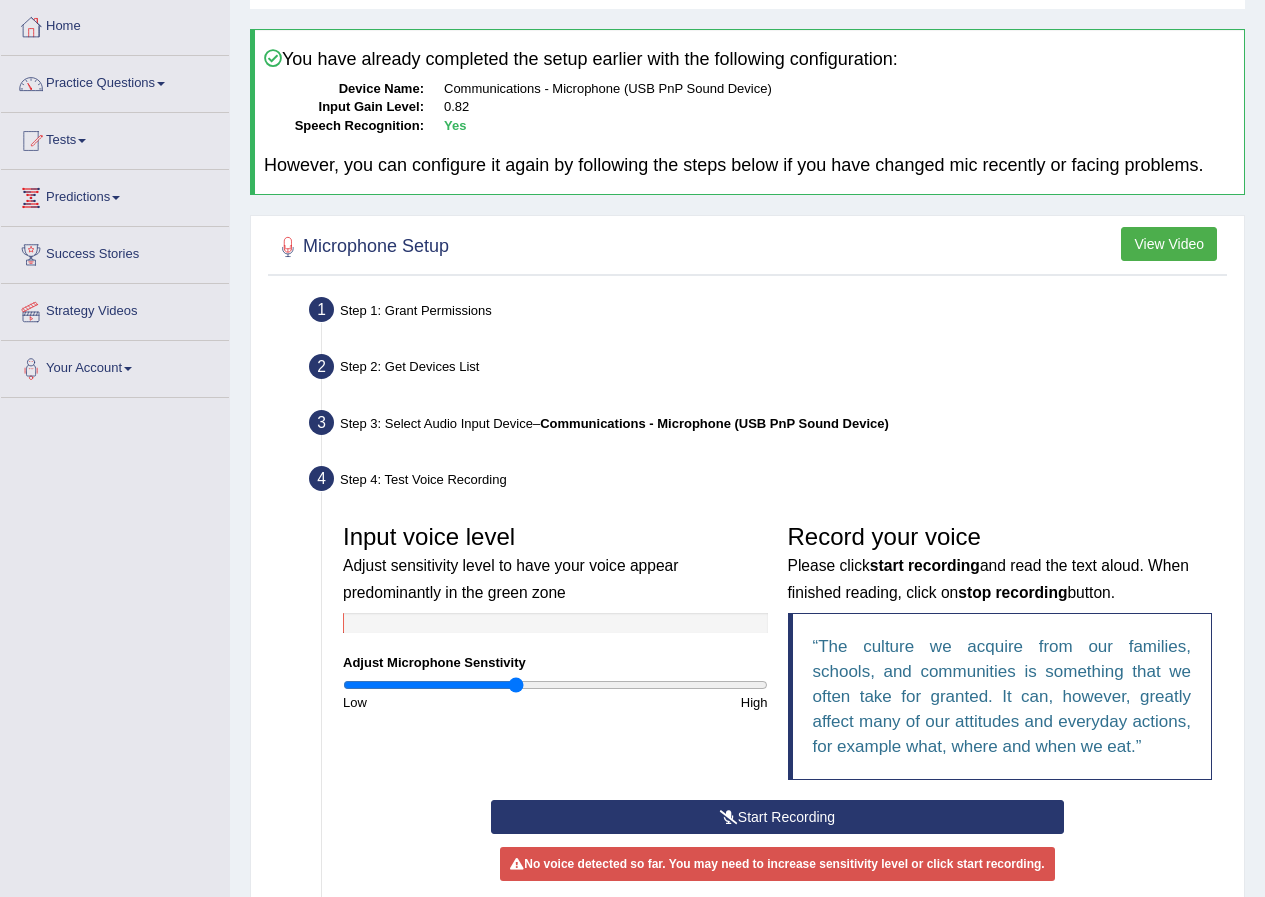 click on "Start Recording" at bounding box center (777, 817) 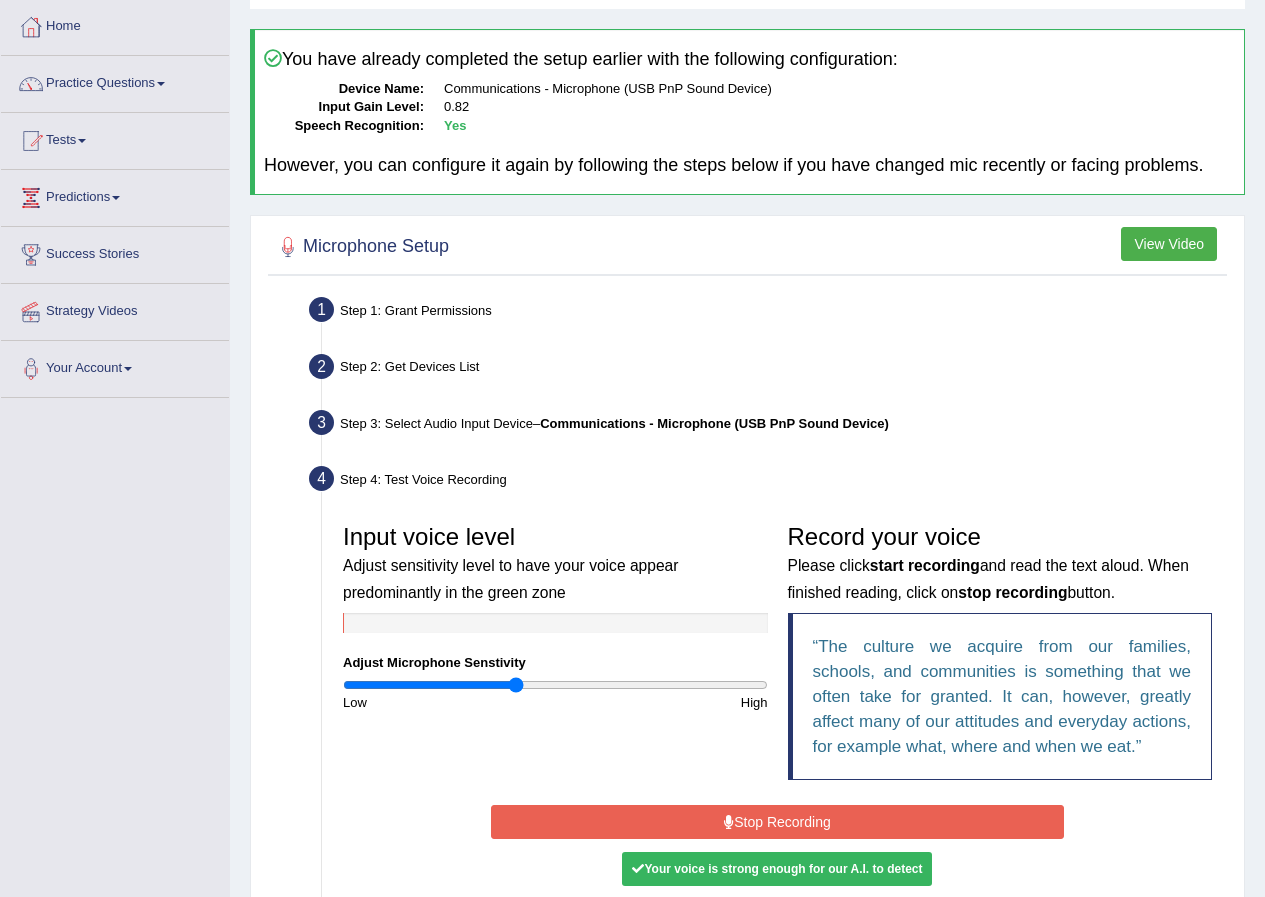 click on "Stop Recording" at bounding box center (777, 822) 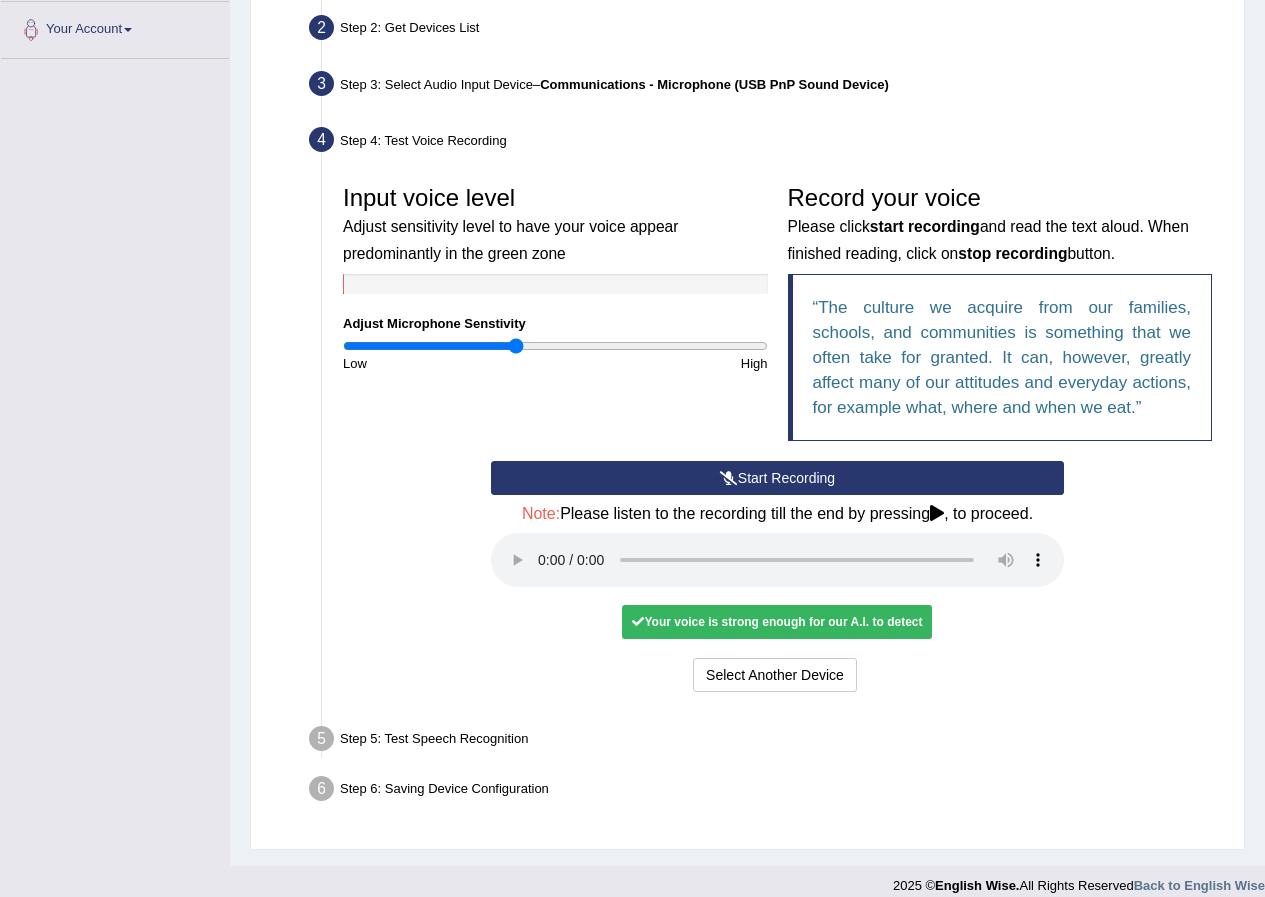 scroll, scrollTop: 458, scrollLeft: 0, axis: vertical 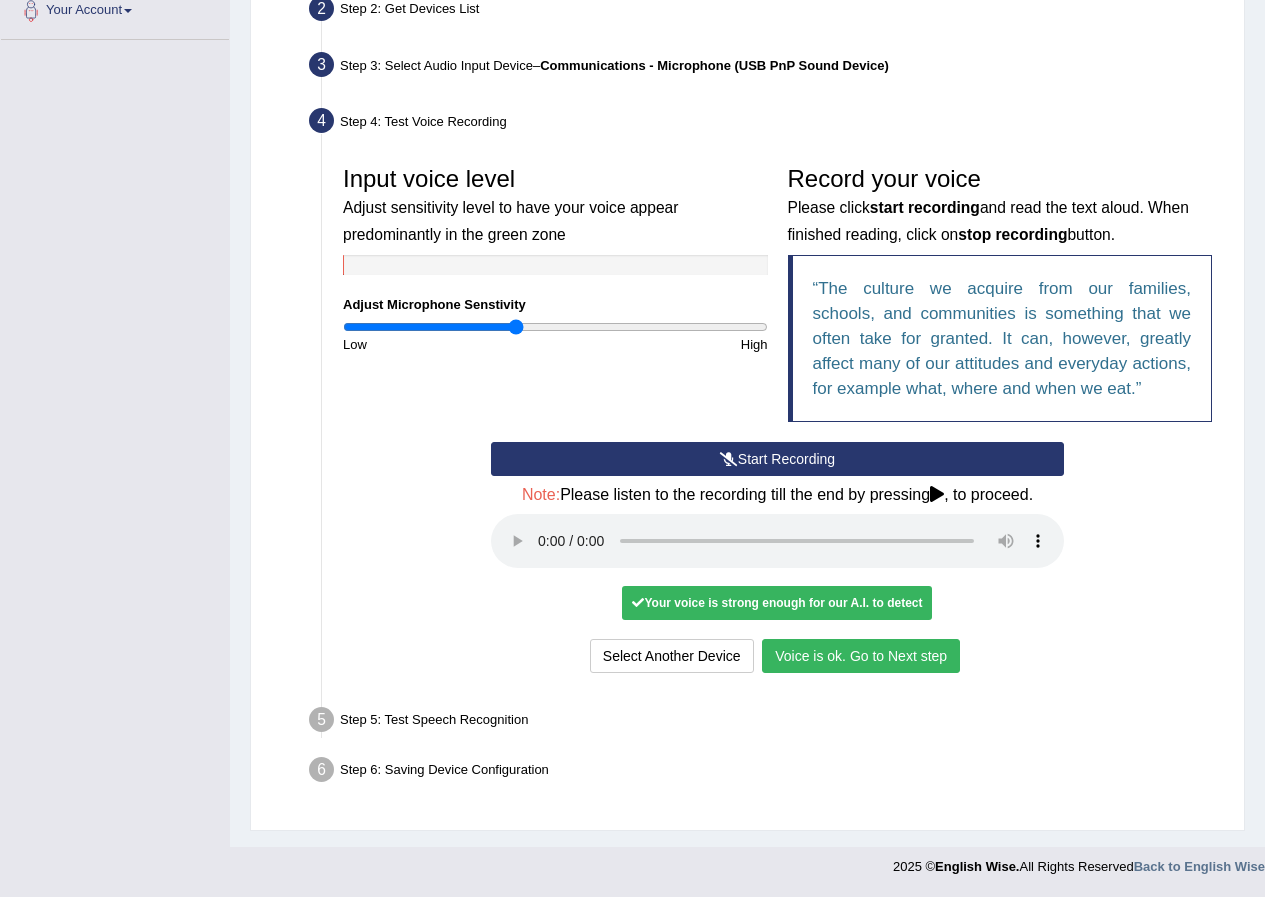 click on "Voice is ok. Go to Next step" at bounding box center [861, 656] 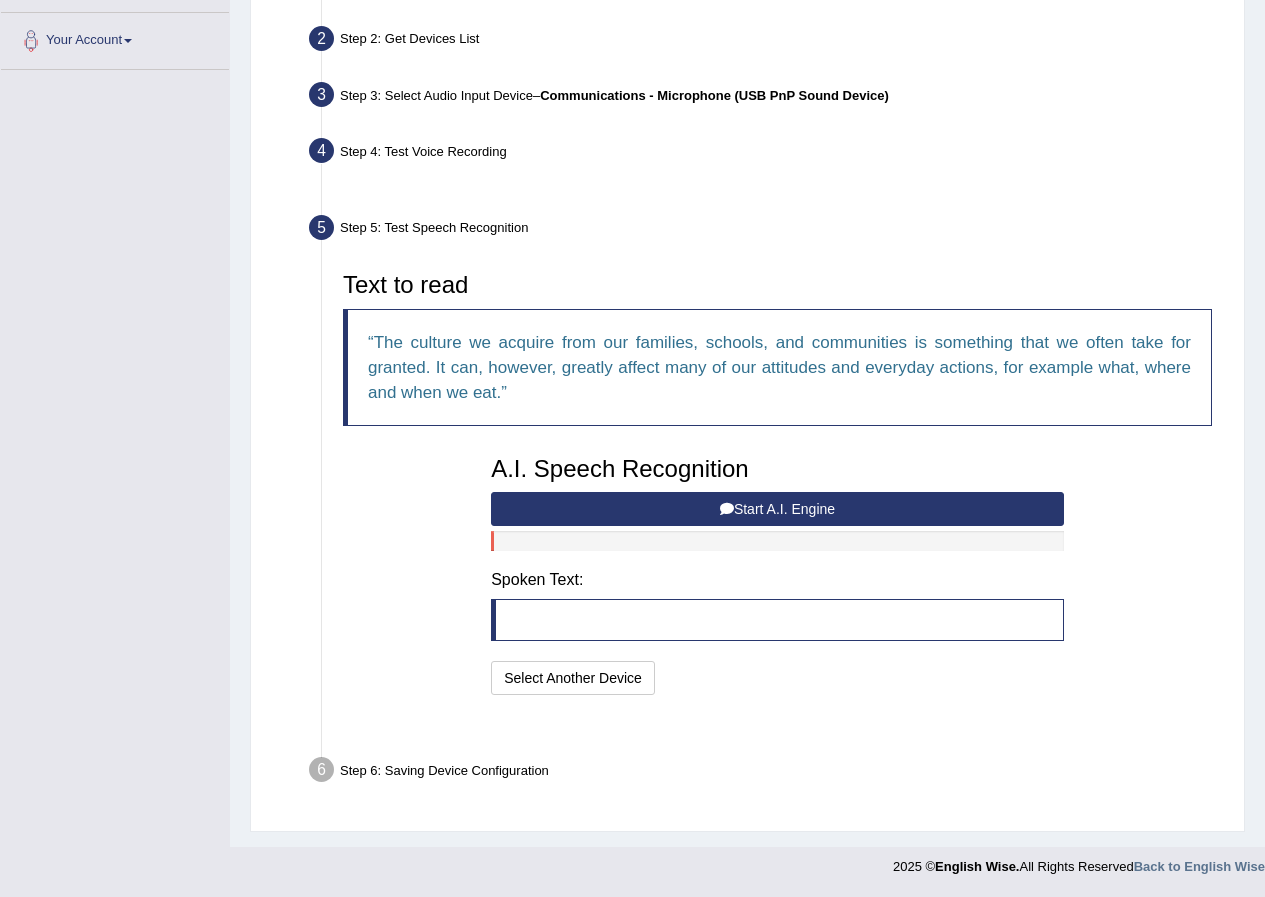 scroll, scrollTop: 379, scrollLeft: 0, axis: vertical 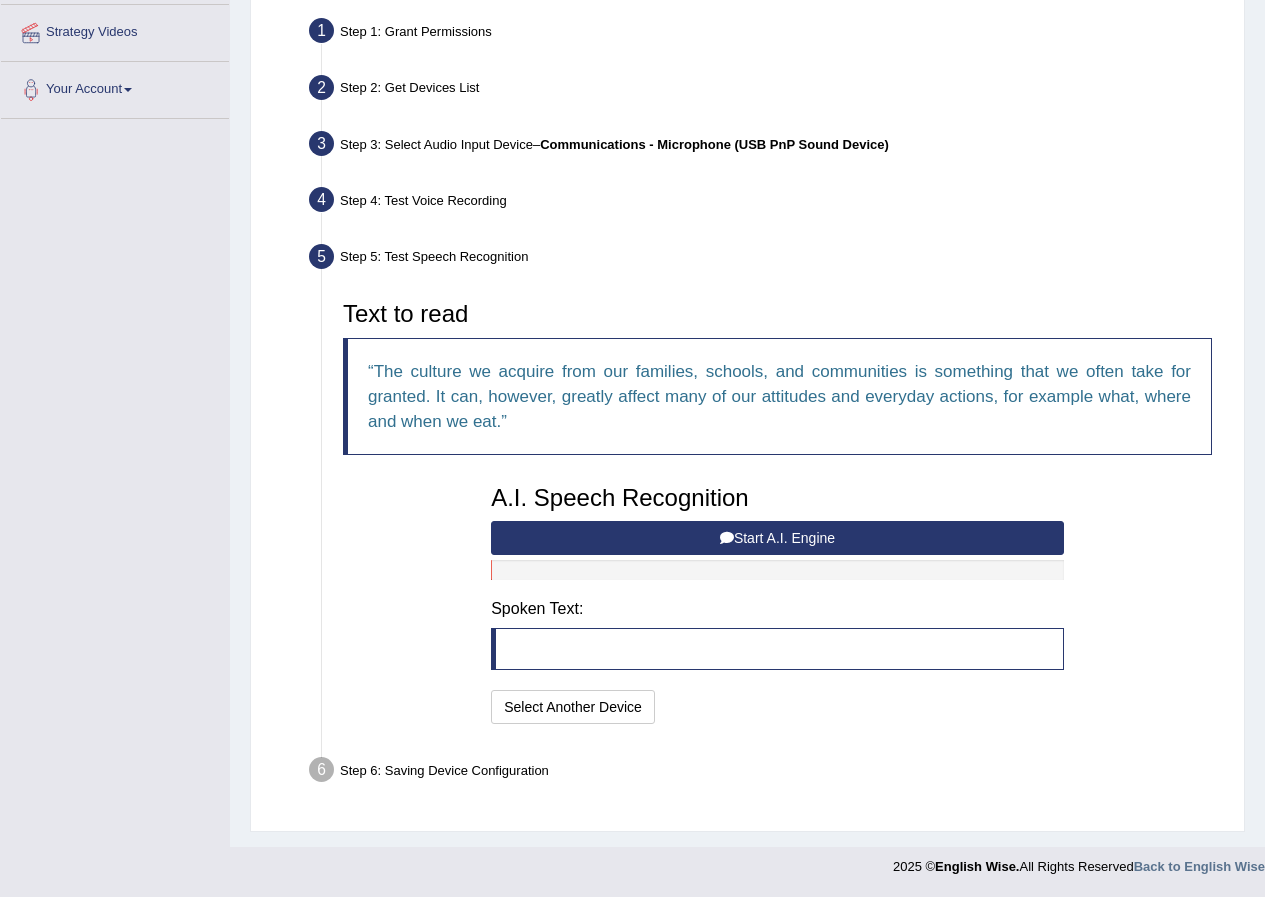 click on "Start A.I. Engine" at bounding box center [777, 538] 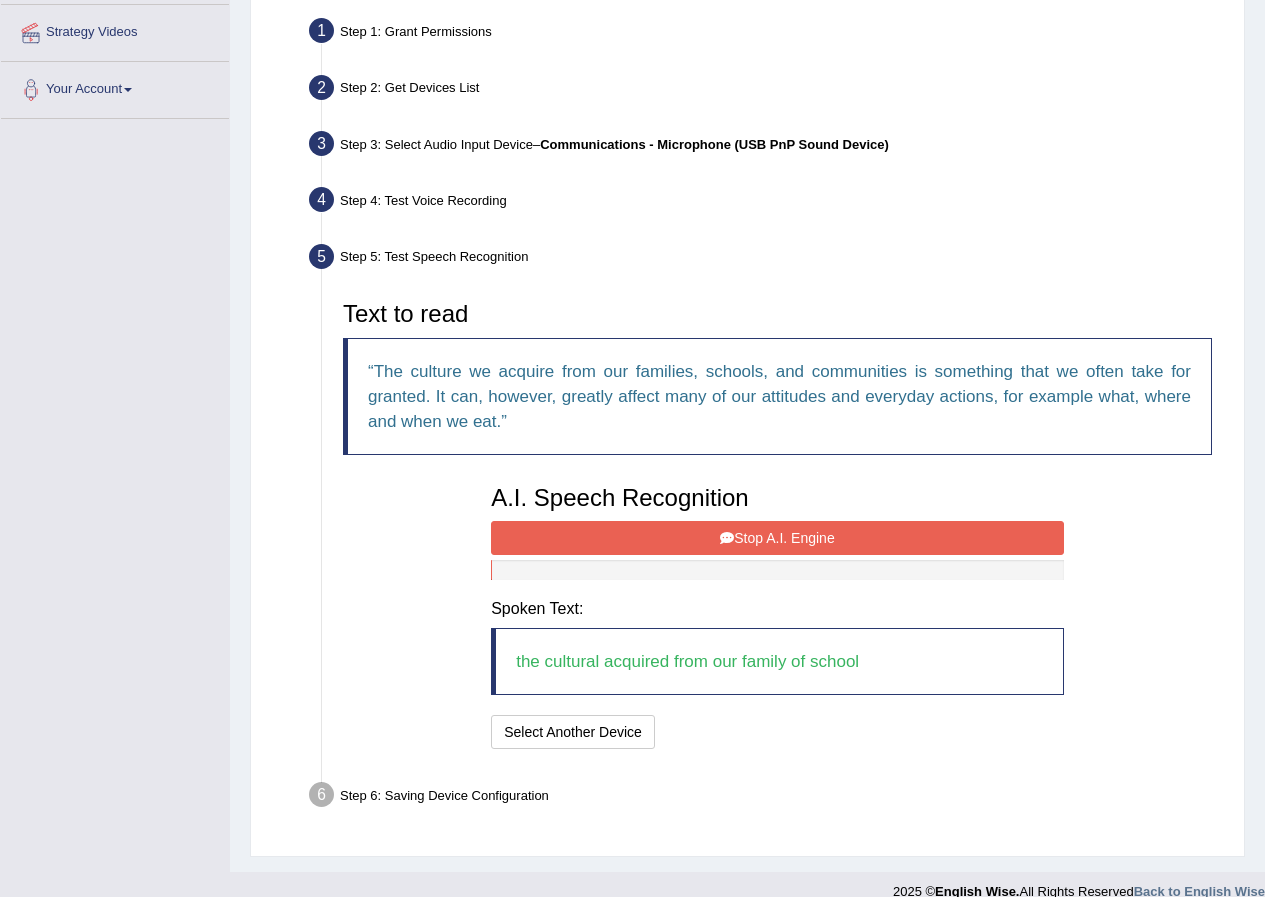 click on "Stop A.I. Engine" at bounding box center [777, 538] 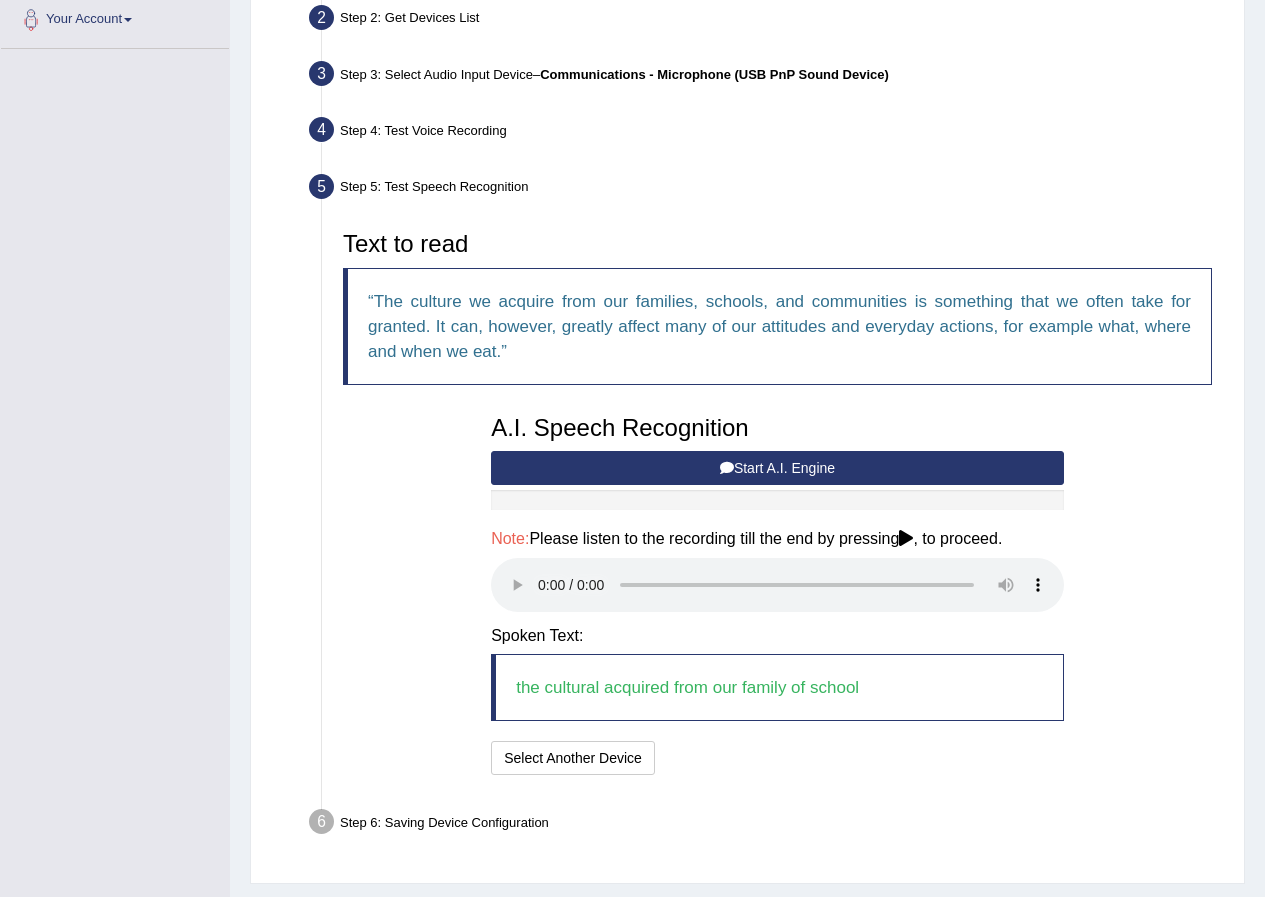 scroll, scrollTop: 479, scrollLeft: 0, axis: vertical 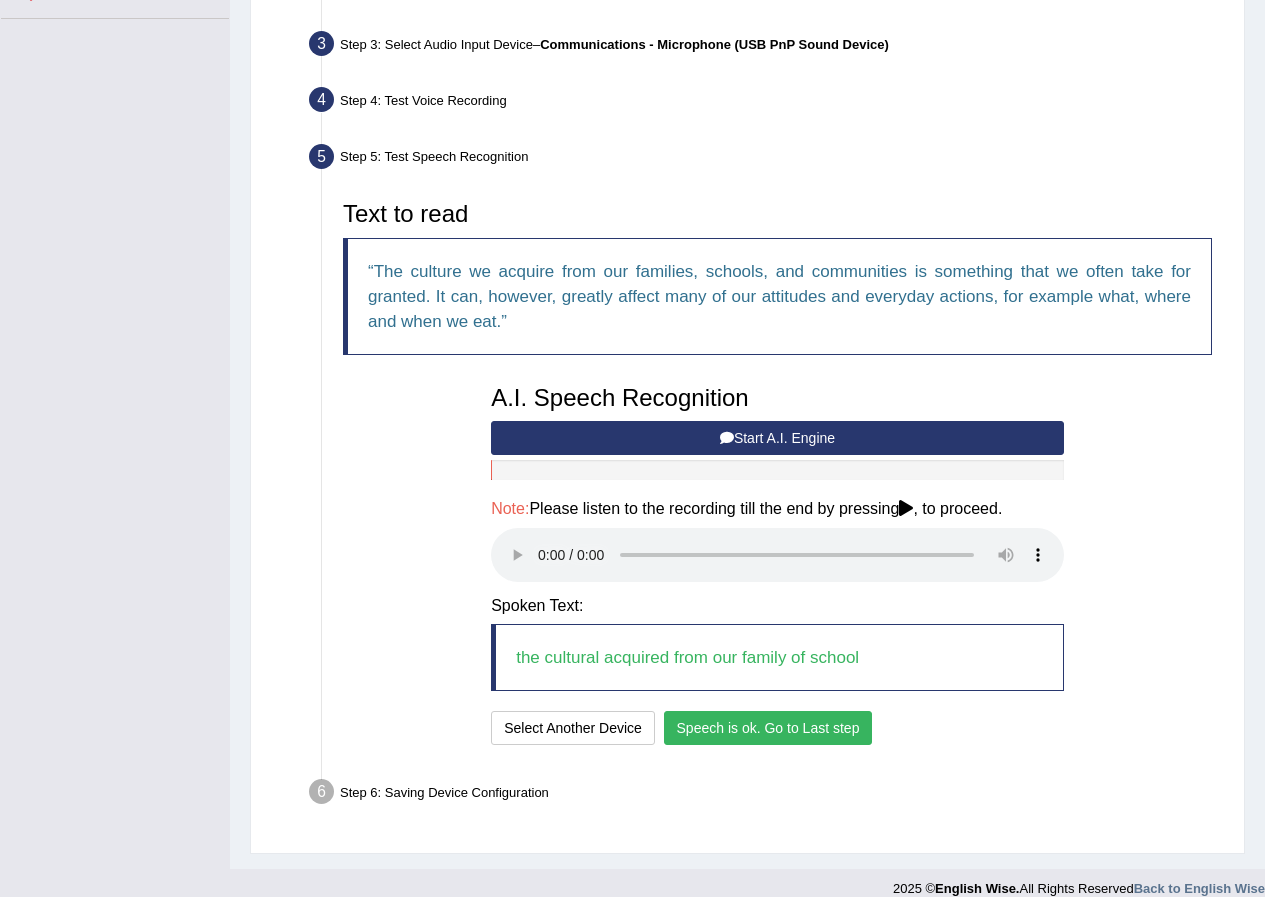 click on "Speech is ok. Go to Last step" at bounding box center (768, 728) 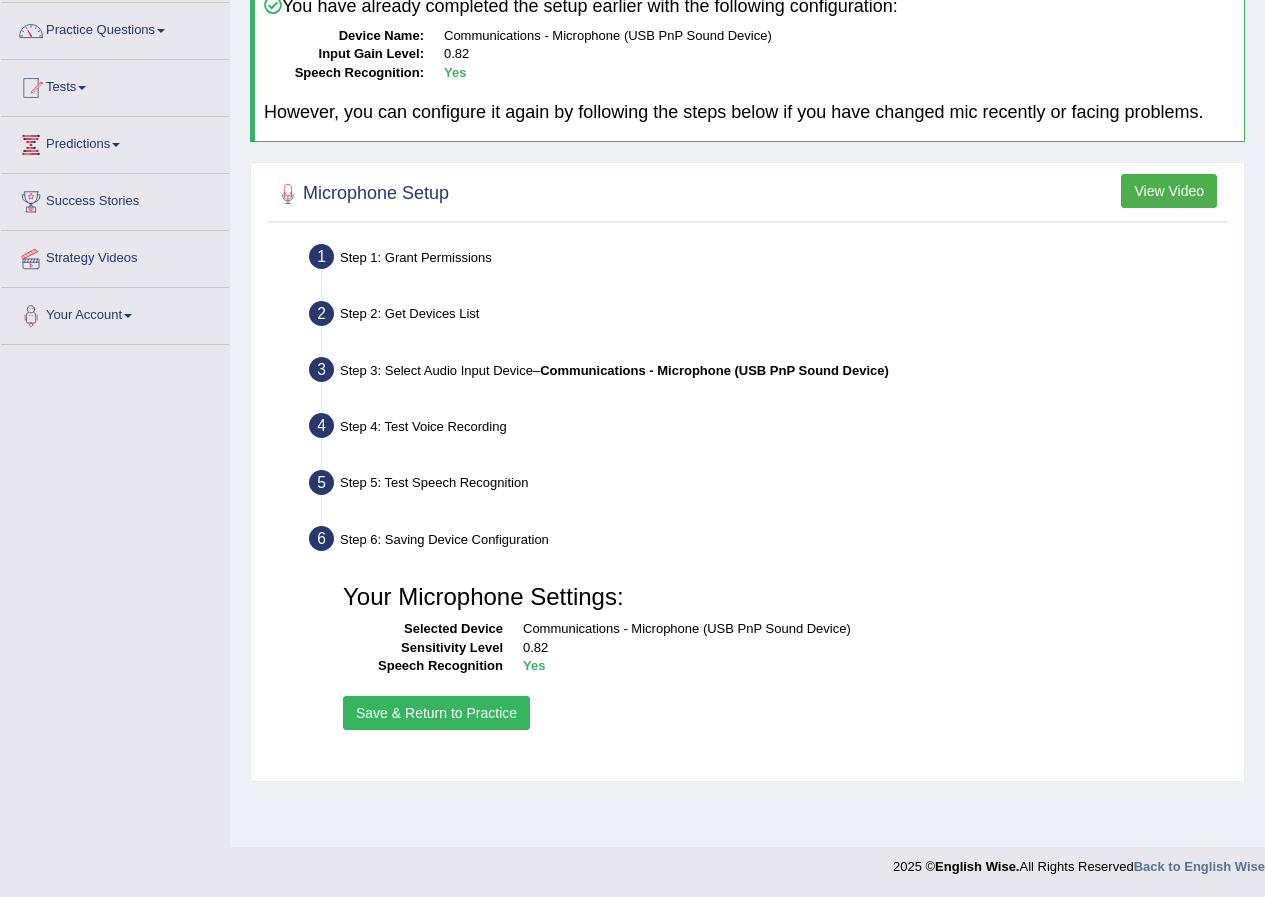 scroll, scrollTop: 153, scrollLeft: 0, axis: vertical 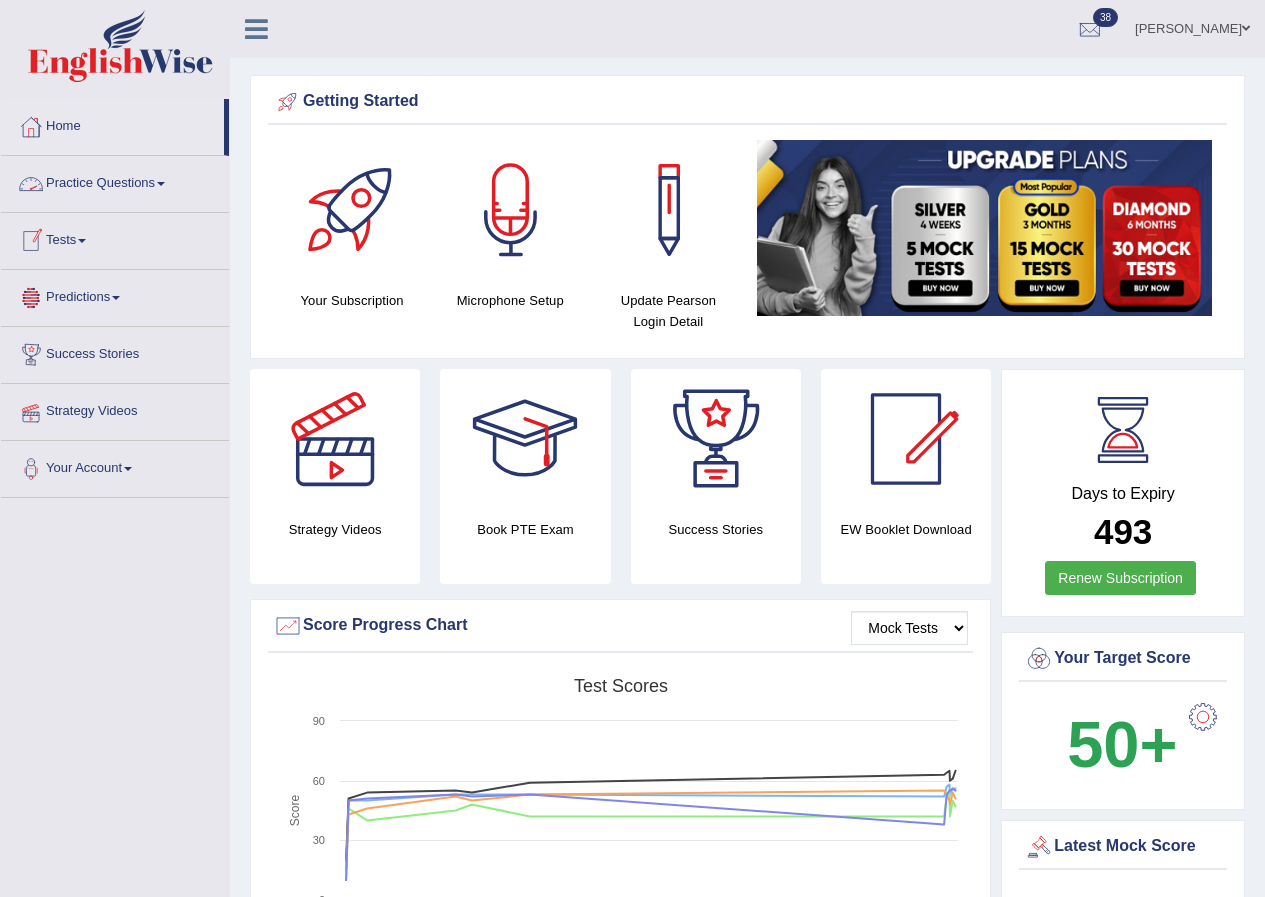click on "Tests" at bounding box center (115, 238) 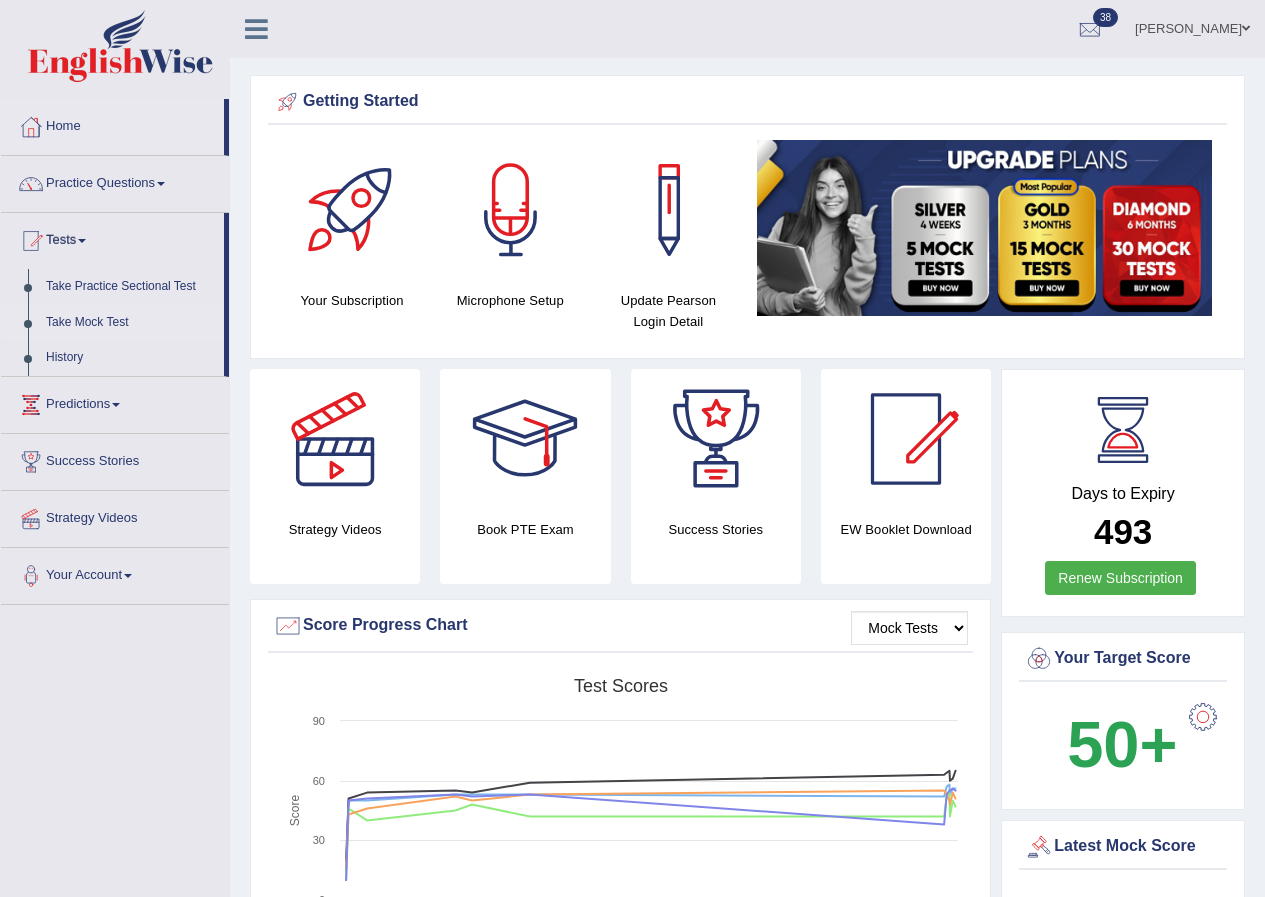 click on "Take Mock Test" at bounding box center [130, 323] 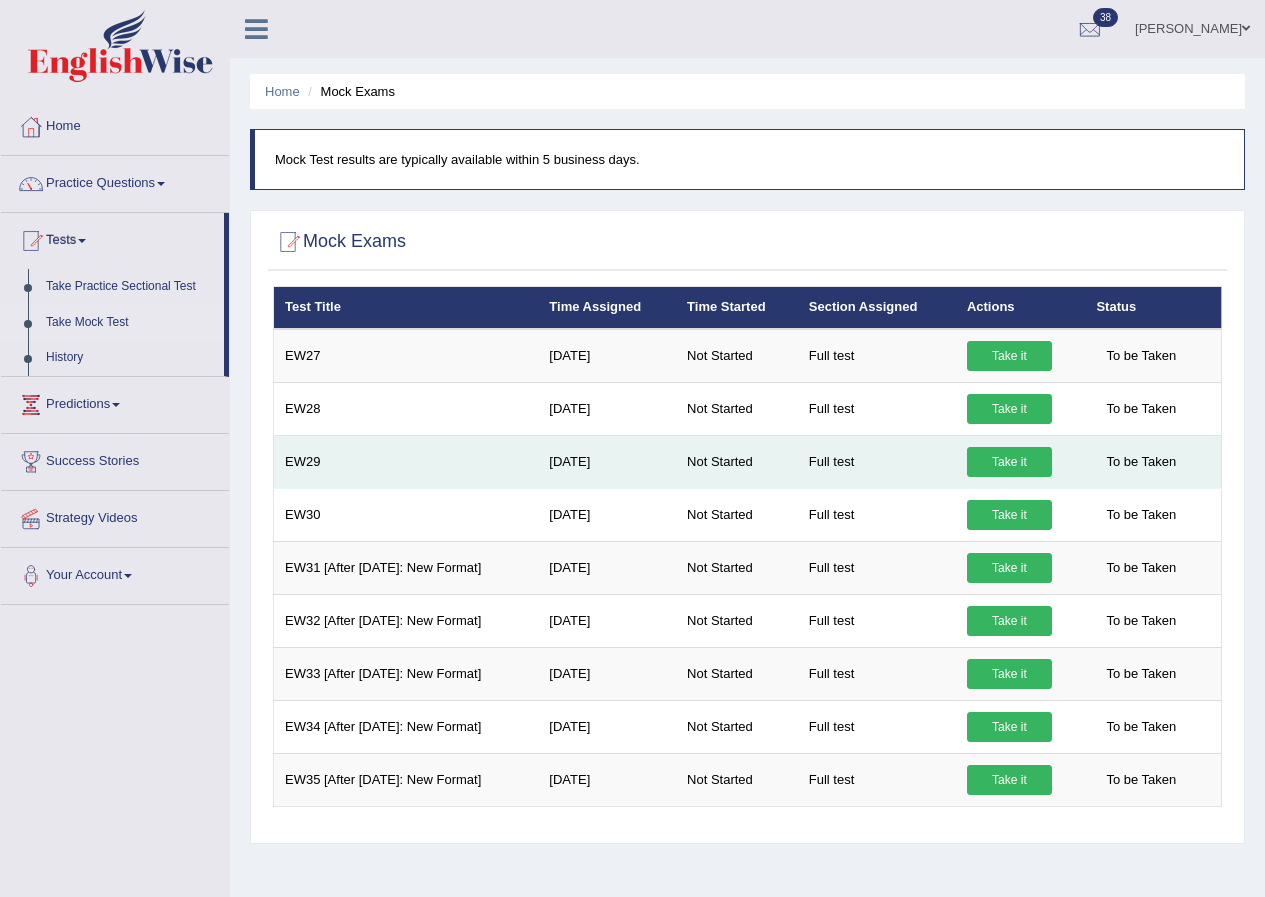 scroll, scrollTop: 0, scrollLeft: 0, axis: both 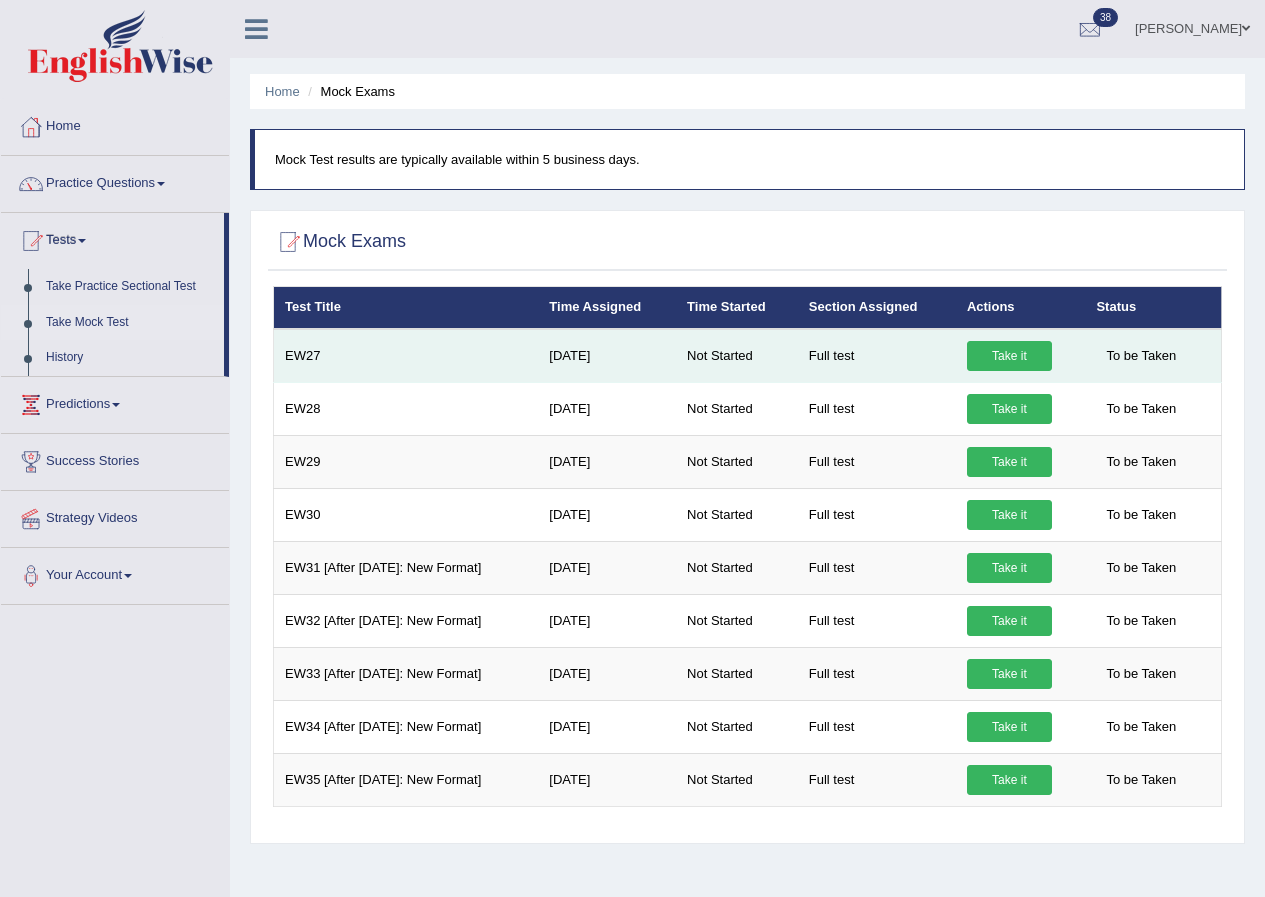 click on "Take it" at bounding box center (1009, 356) 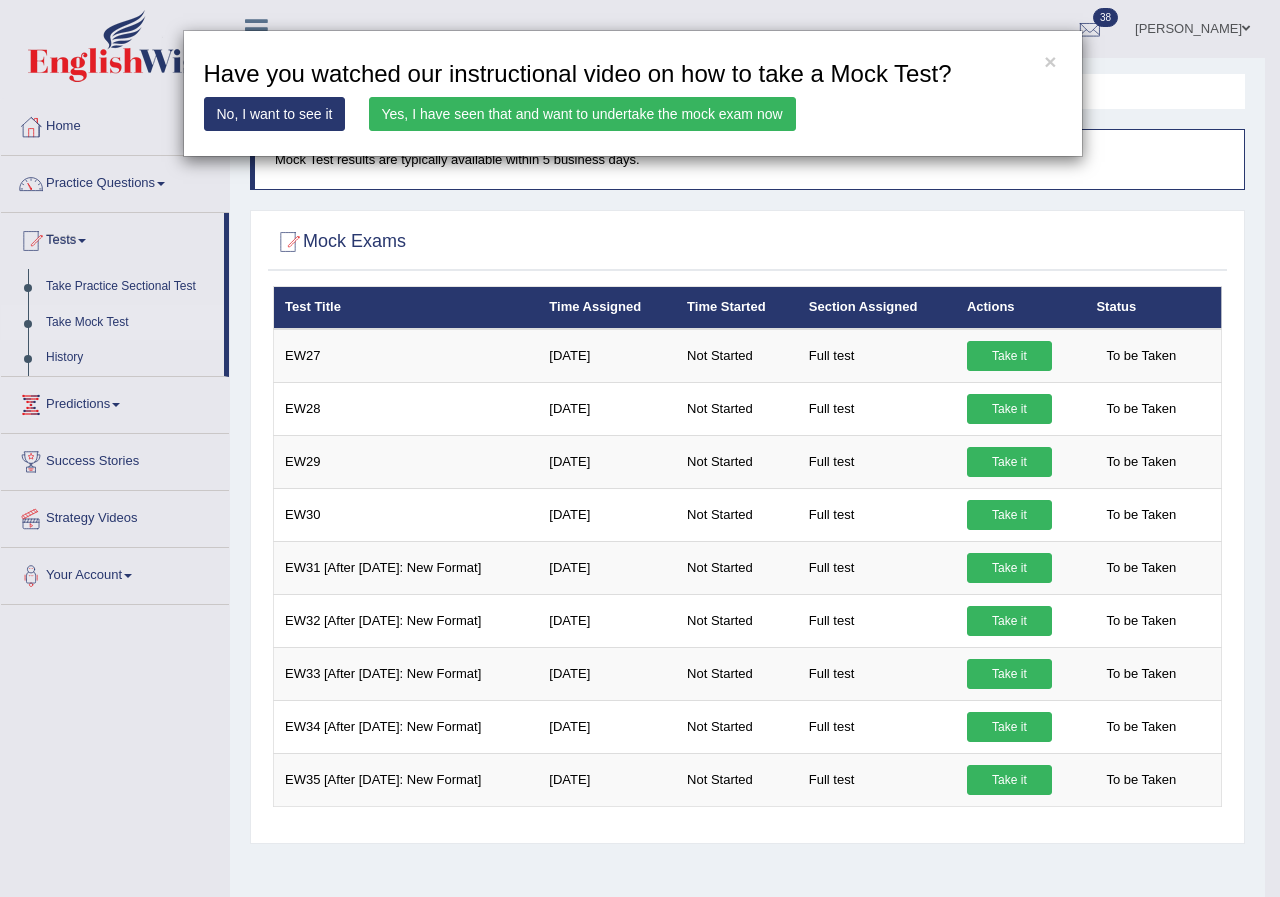click on "Yes, I have seen that and want to undertake the mock exam now" at bounding box center (582, 114) 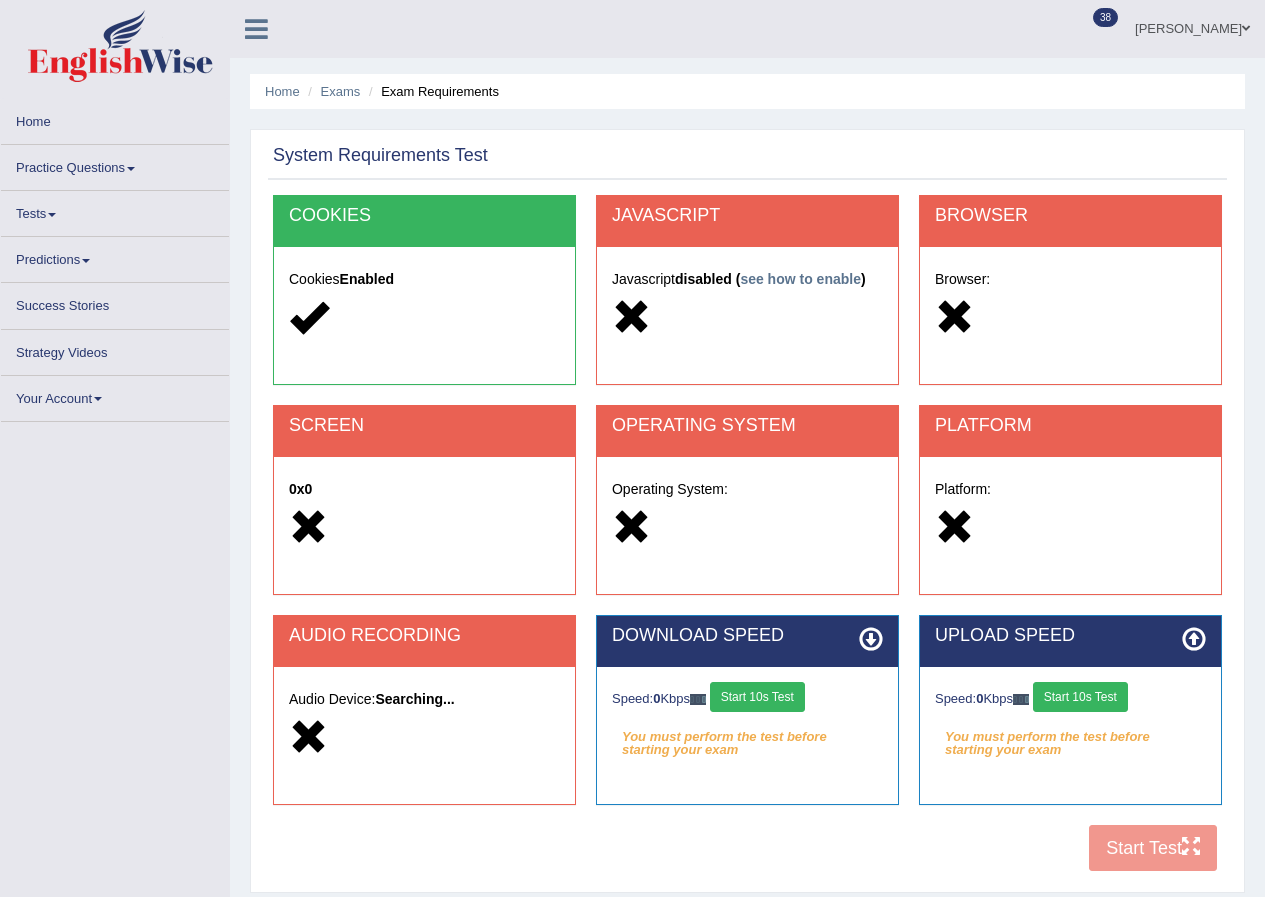 scroll, scrollTop: 0, scrollLeft: 0, axis: both 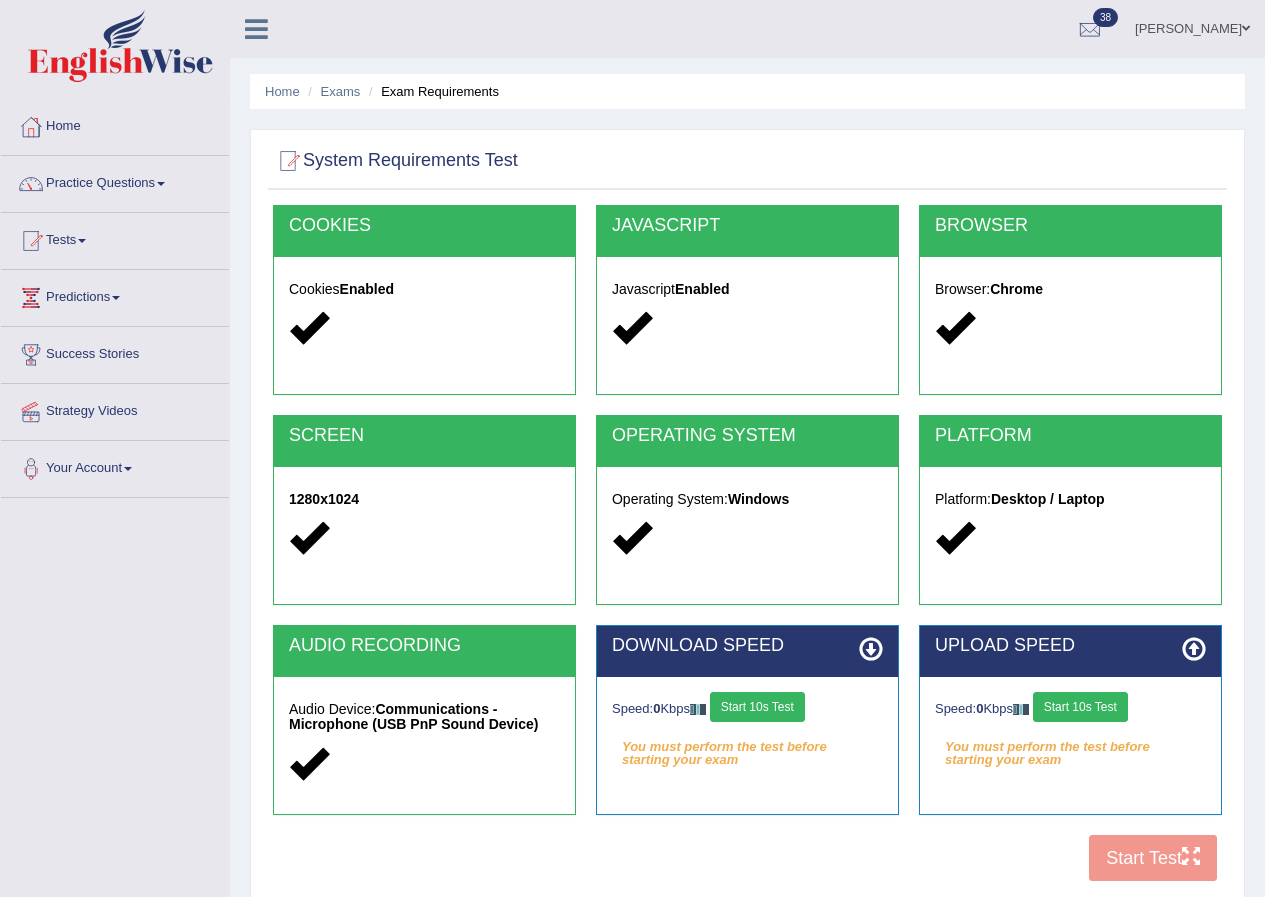 click on "Start 10s Test" at bounding box center [757, 707] 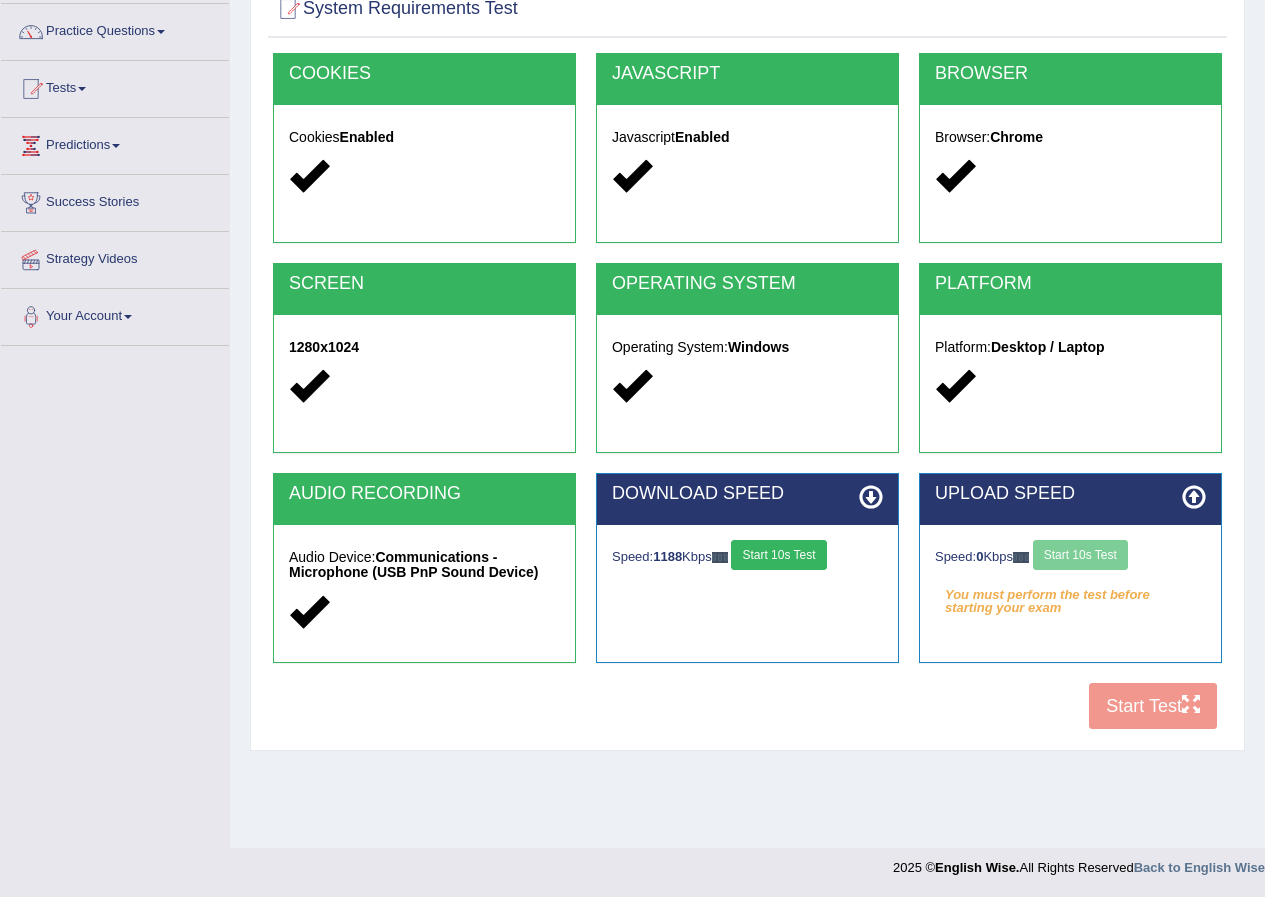 scroll, scrollTop: 153, scrollLeft: 0, axis: vertical 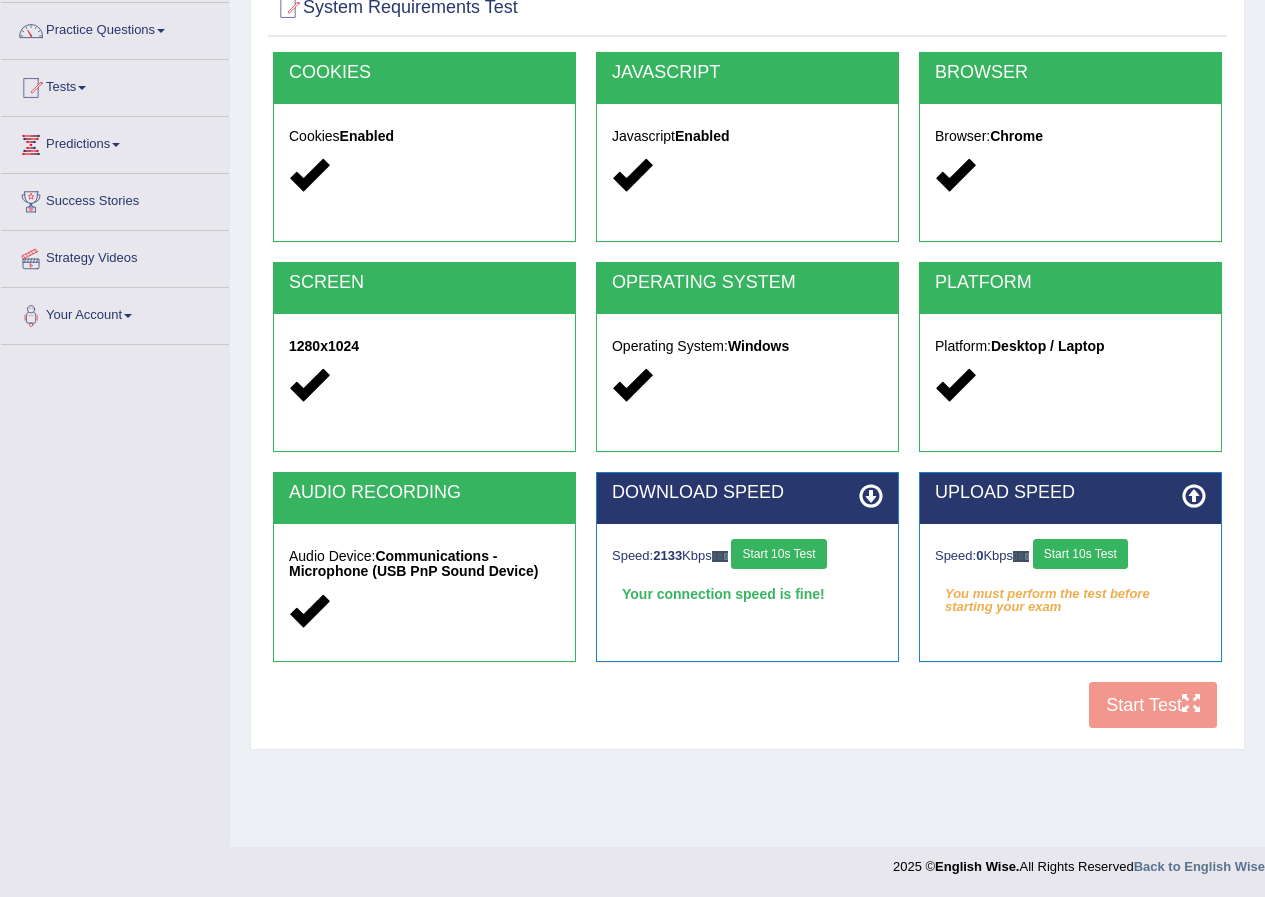 click on "Start 10s Test" at bounding box center (1080, 554) 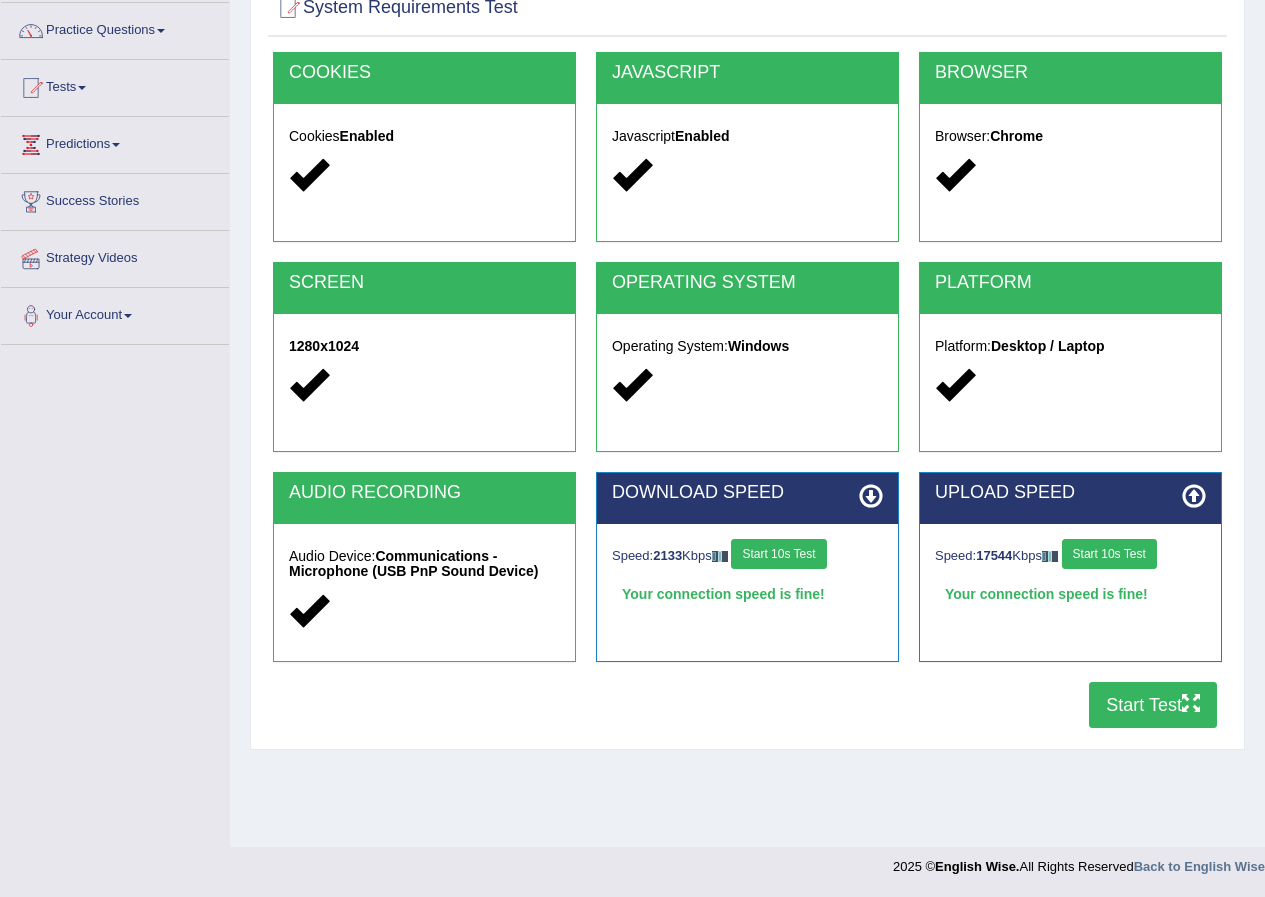 click on "Start Test" at bounding box center (1153, 705) 